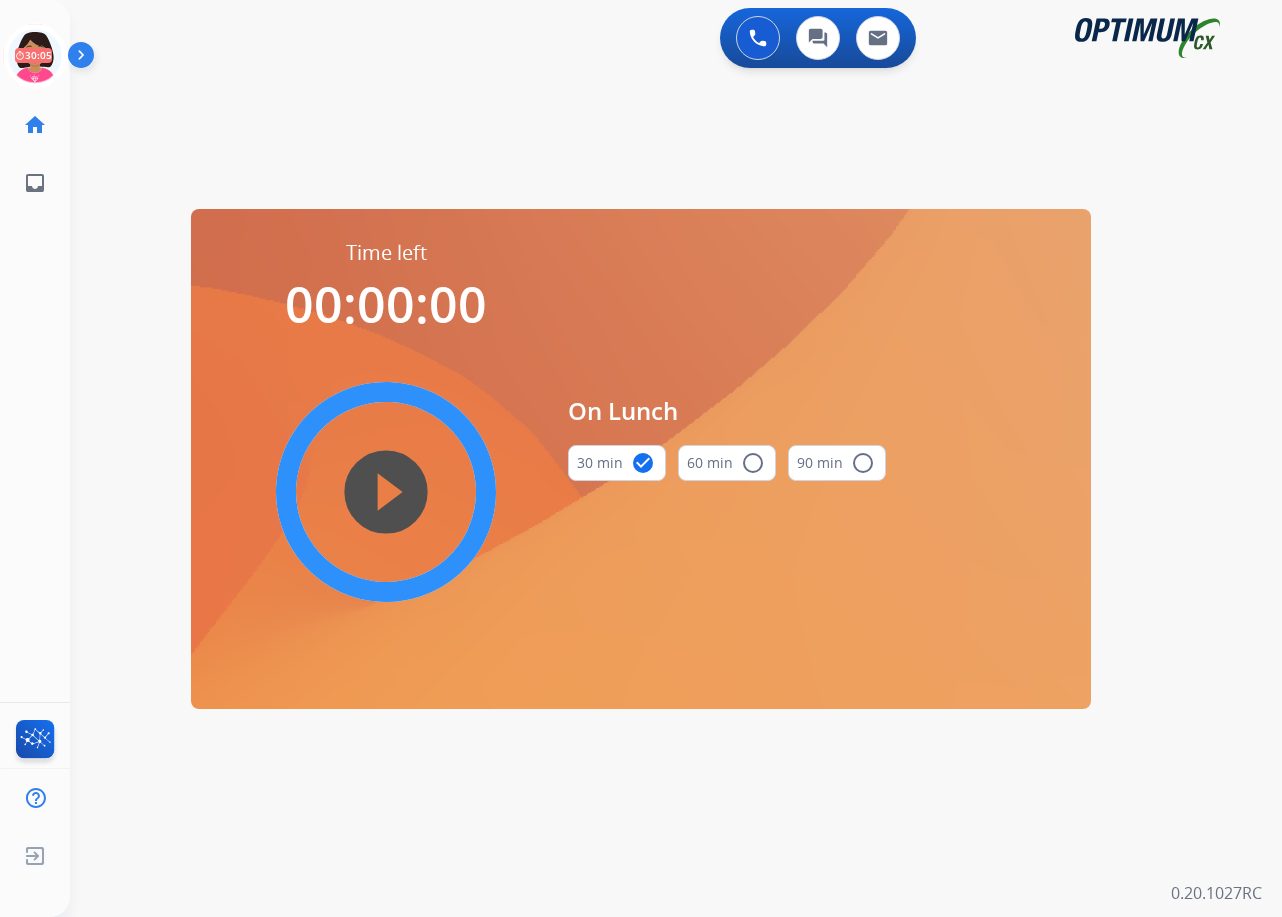 scroll, scrollTop: 0, scrollLeft: 0, axis: both 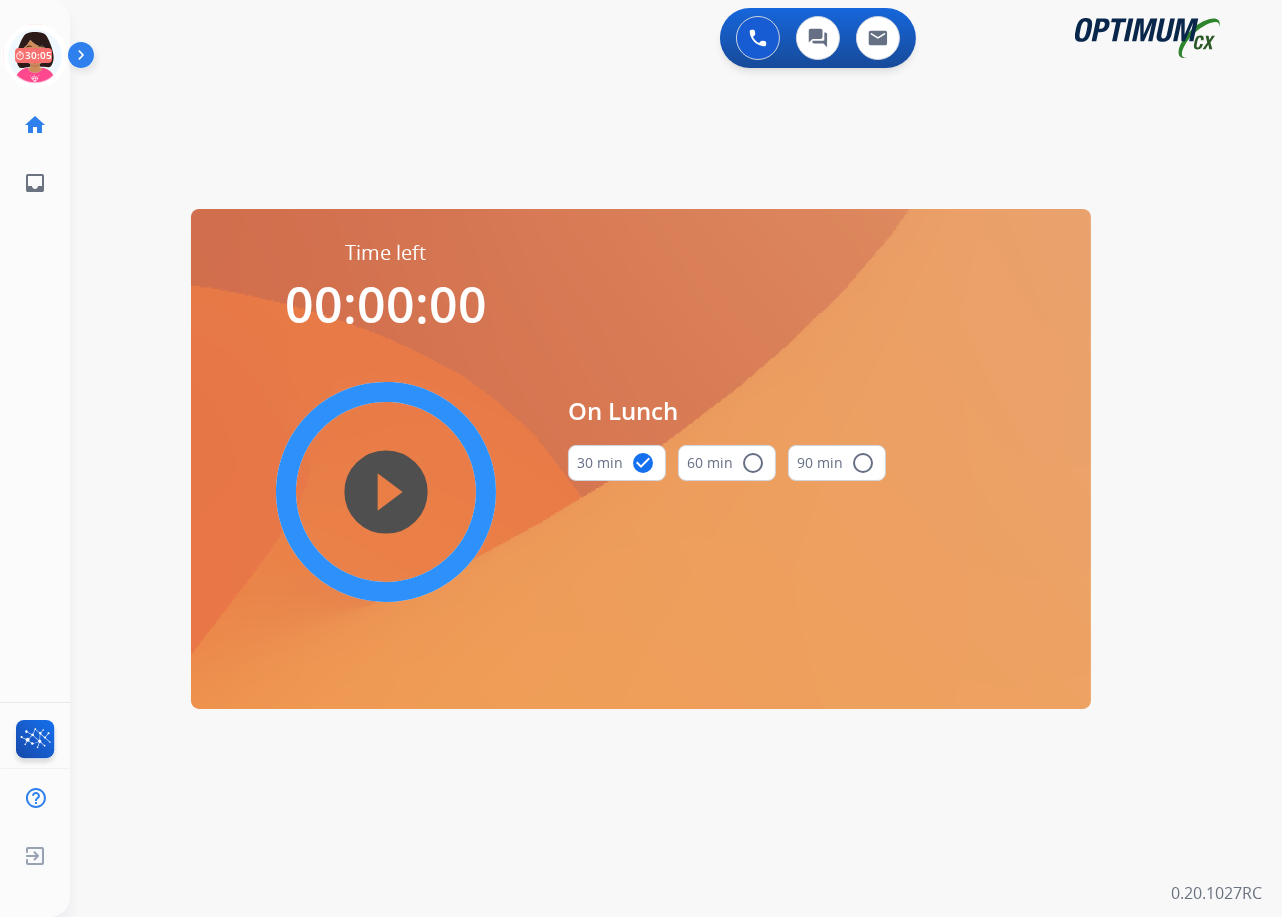 click on "0 Voice Interactions  0  Chat Interactions   0  Email Interactions swap_horiz Break voice bridge close_fullscreen Connect 3-Way Call merge_type Separate 3-Way Call Time left 00:00:00 play_circle_filled On Lunch  30 min  check_circle  60 min  radio_button_unchecked  90 min  radio_button_unchecked  Interaction Guide   Interaction History  Interaction Guide arrow_drop_up  Welcome to EngageHQ   Internal Queue Transfer: How To  Secure Pad expand_more Clear pad Candidate/Account ID: Contact Notes:                  0.20.1027RC" at bounding box center (676, 458) 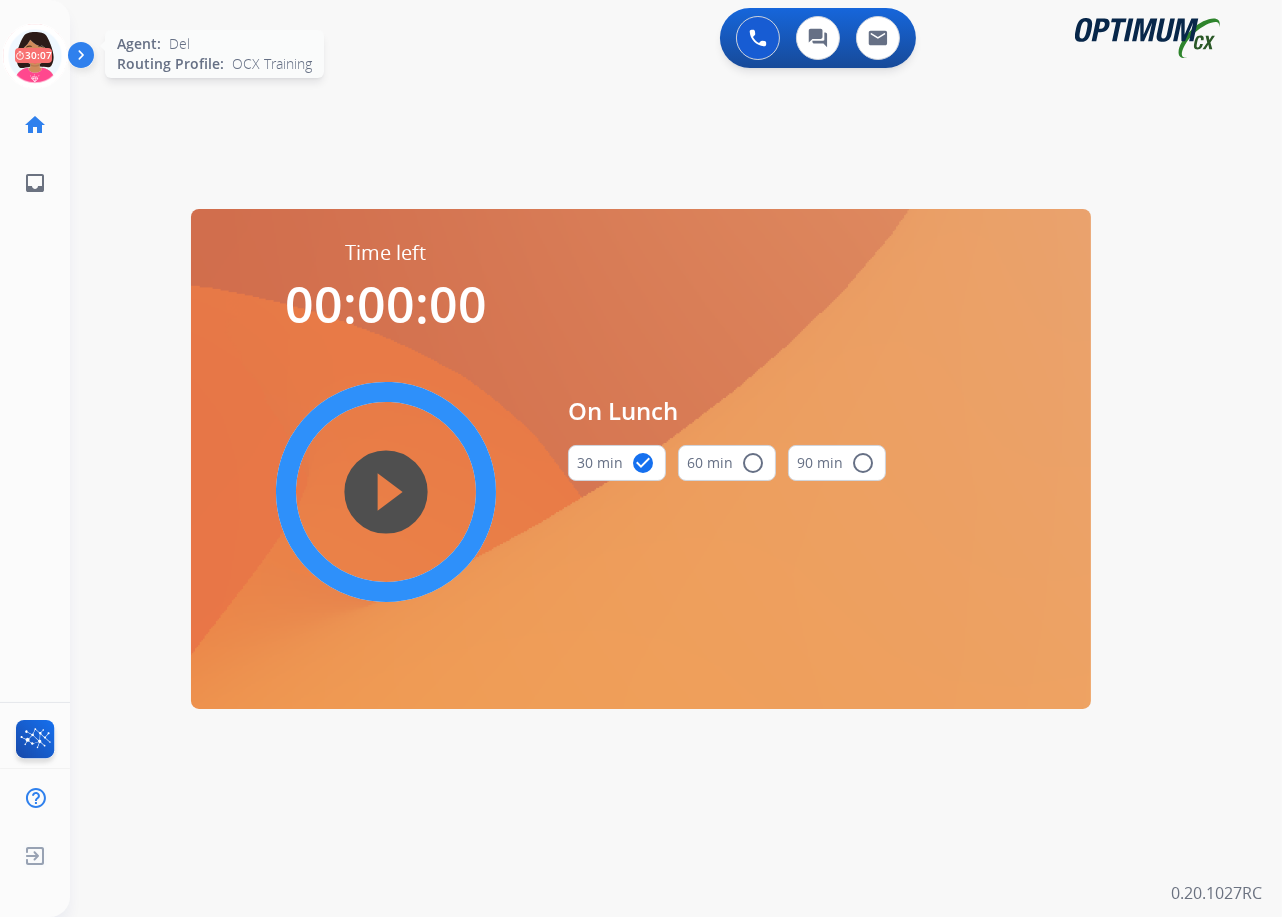 click 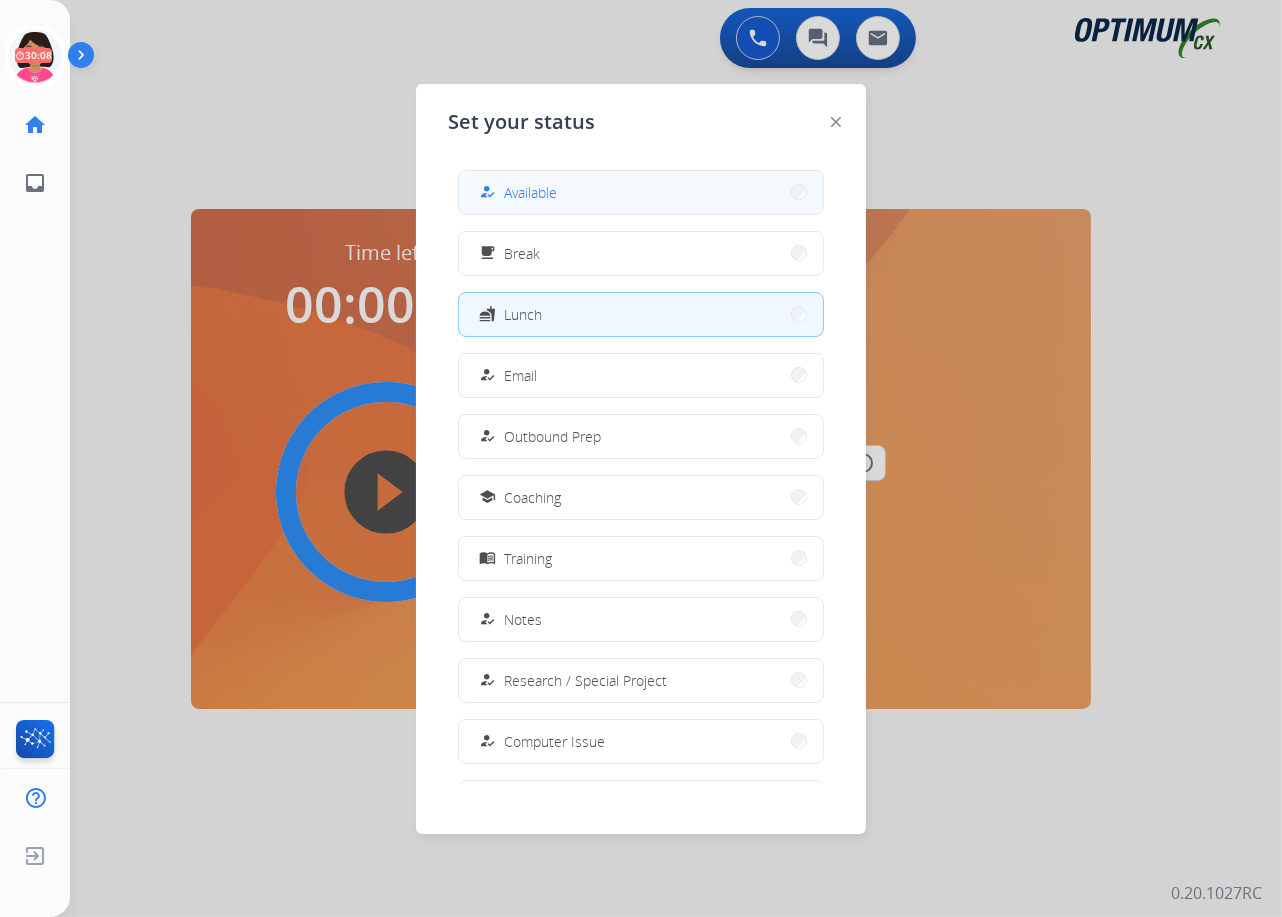 click on "how_to_reg Available" at bounding box center (641, 192) 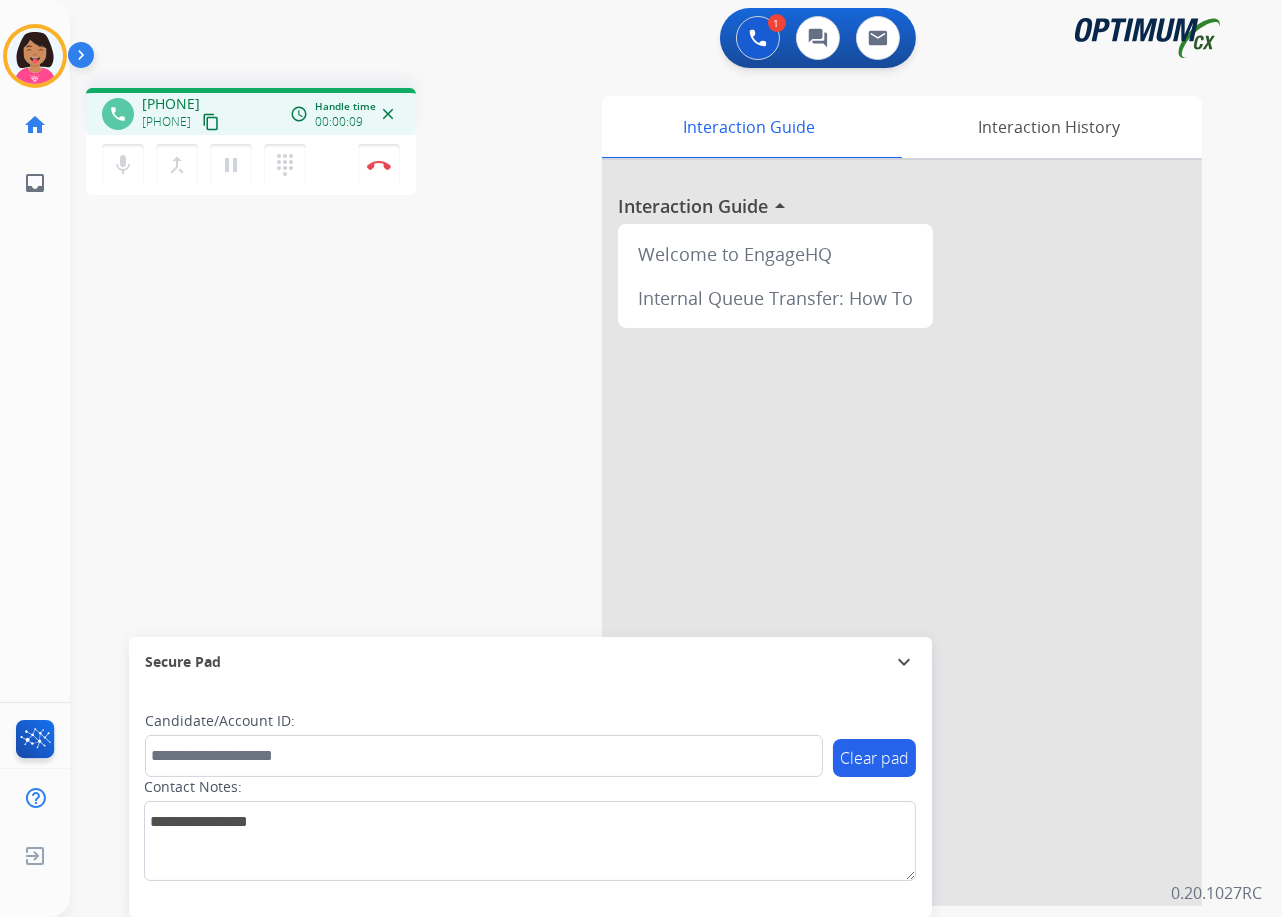 click on "content_copy" at bounding box center (211, 122) 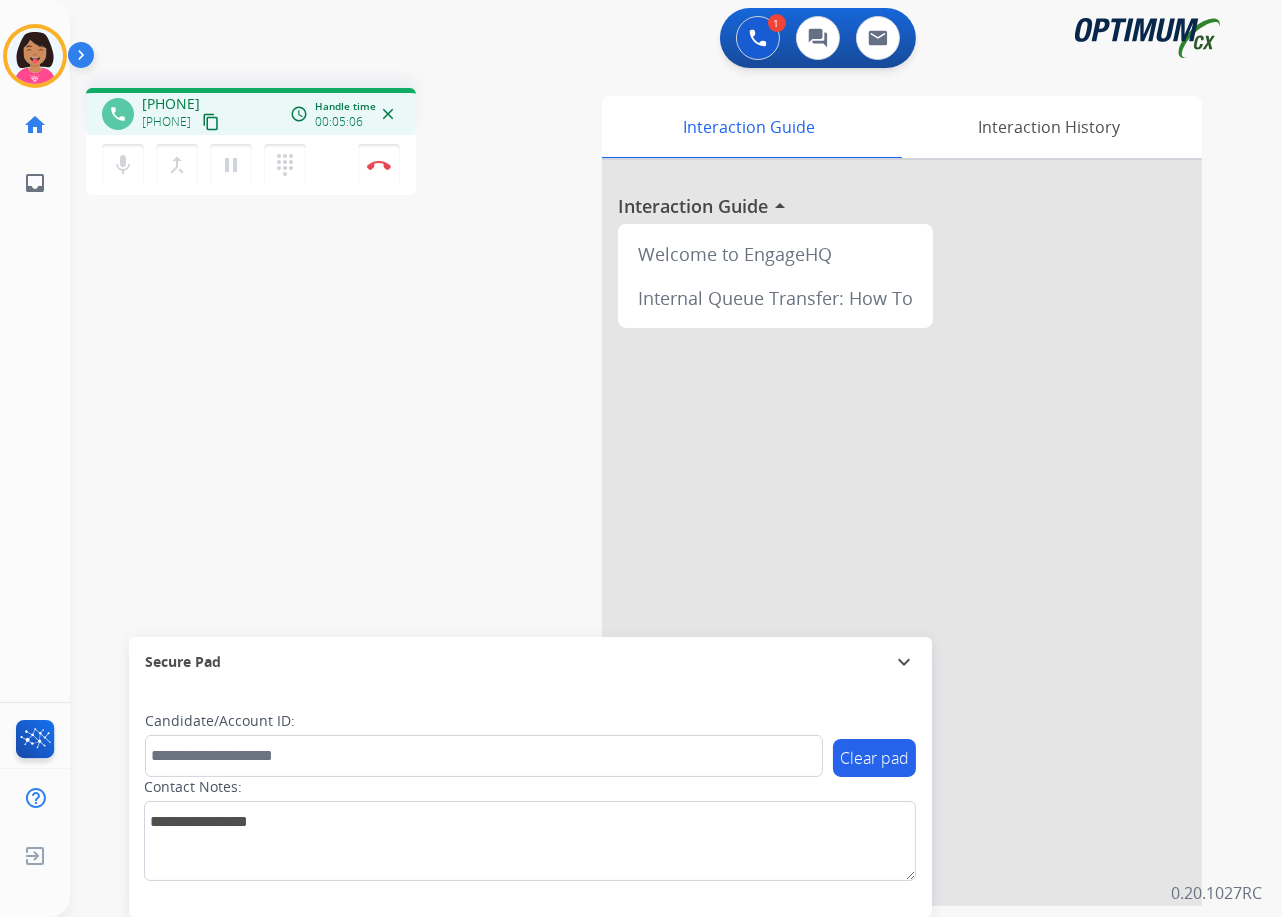 click on "phone [PHONE] [PHONE] content_copy access_time Call metrics Queue   00:05 Hold   00:00 Talk   05:07 Total   05:11 Handle time 00:05:06 close mic Mute merge_type Bridge pause Hold dialpad Dialpad Disconnect swap_horiz Break voice bridge close_fullscreen Connect 3-Way Call merge_type Separate 3-Way Call  Interaction Guide   Interaction History  Interaction Guide arrow_drop_up  Welcome to EngageHQ   Internal Queue Transfer: How To  Secure Pad expand_more Clear pad Candidate/Account ID: Contact Notes:" at bounding box center [652, 489] 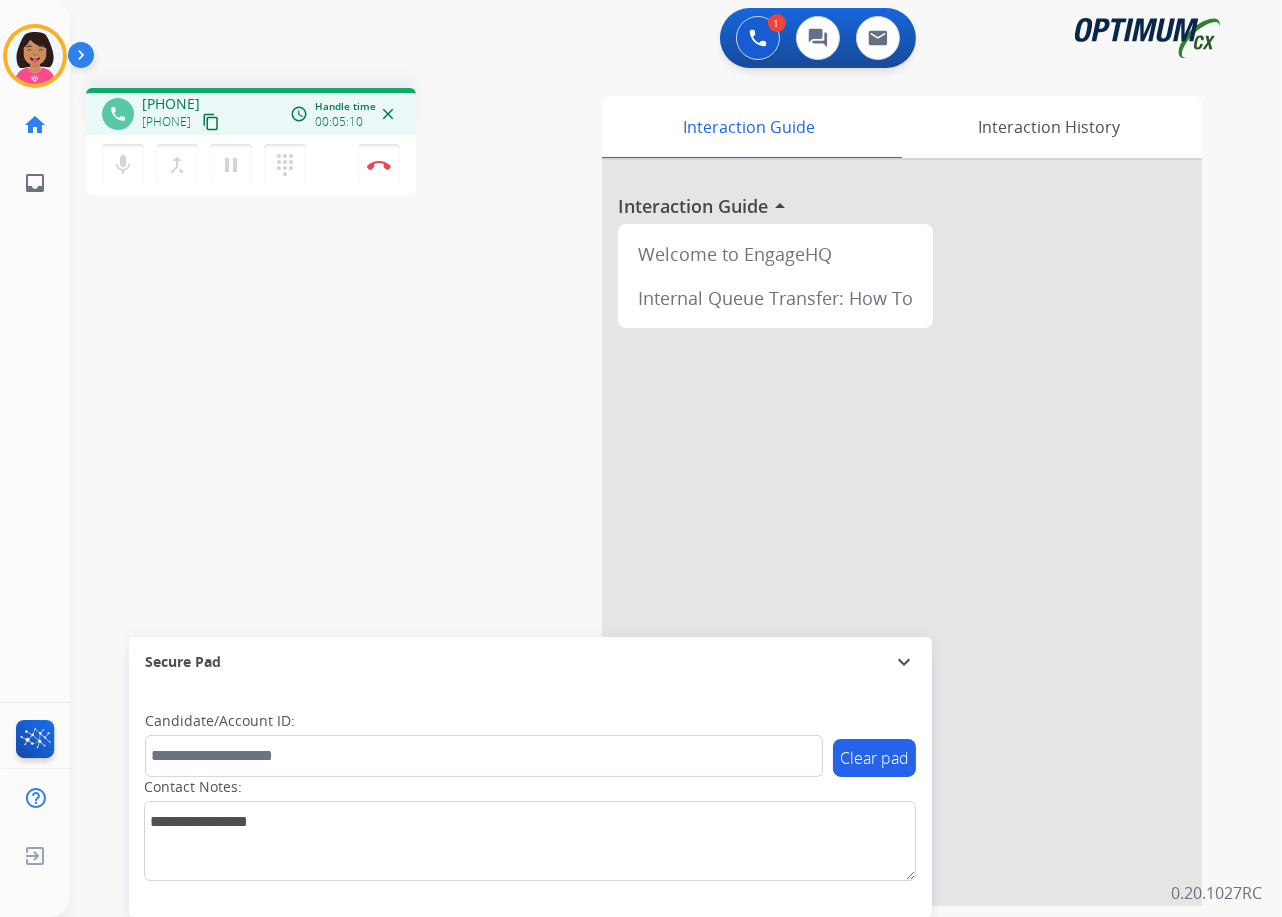 click on "phone [PHONE] [PHONE] content_copy access_time Call metrics Queue   00:05 Hold   00:00 Talk   05:11 Total   05:15 Handle time 00:05:10 close mic Mute merge_type Bridge pause Hold dialpad Dialpad Disconnect swap_horiz Break voice bridge close_fullscreen Connect 3-Way Call merge_type Separate 3-Way Call  Interaction Guide   Interaction History  Interaction Guide arrow_drop_up  Welcome to EngageHQ   Internal Queue Transfer: How To  Secure Pad expand_more Clear pad Candidate/Account ID: Contact Notes:" at bounding box center (652, 489) 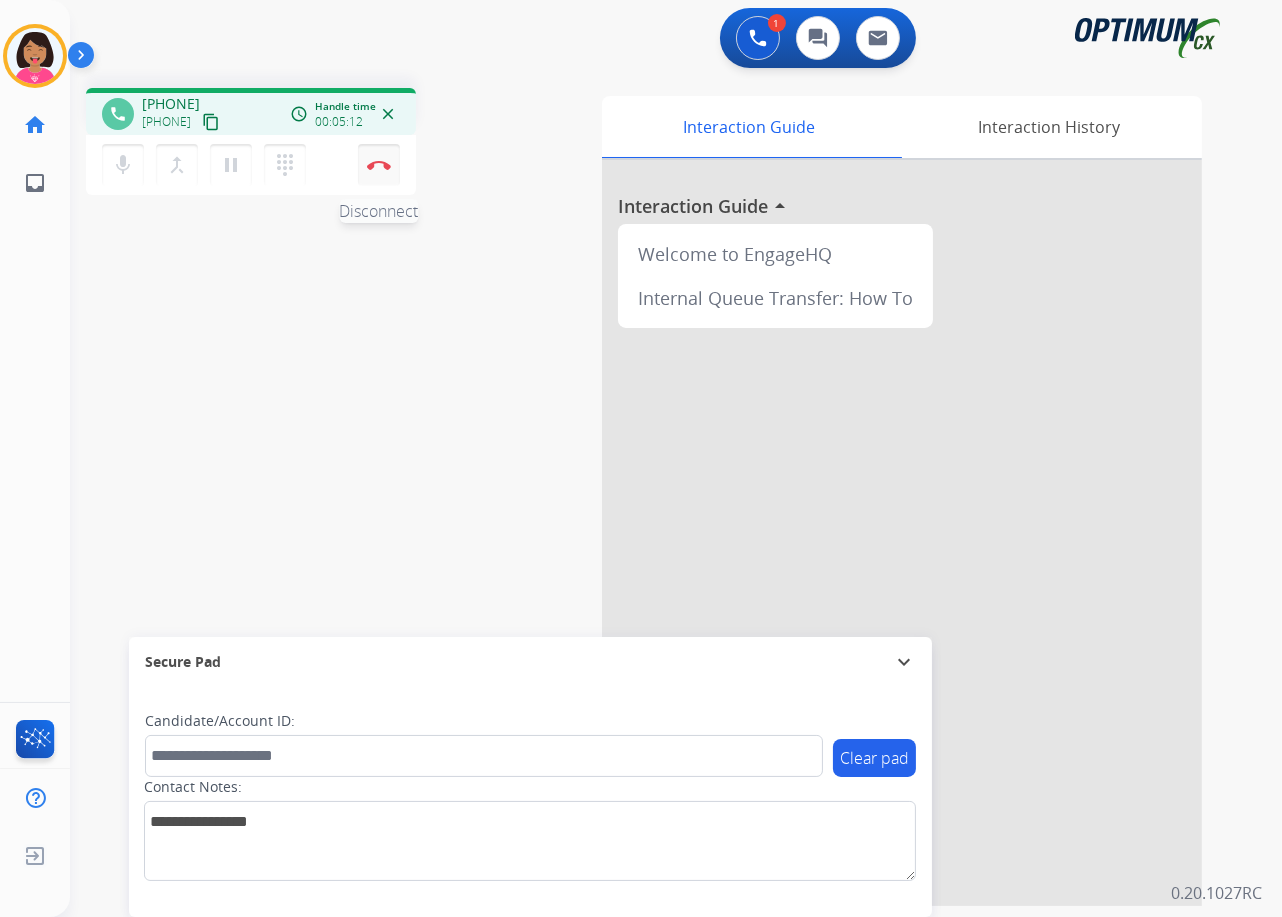 click on "Disconnect" at bounding box center (379, 165) 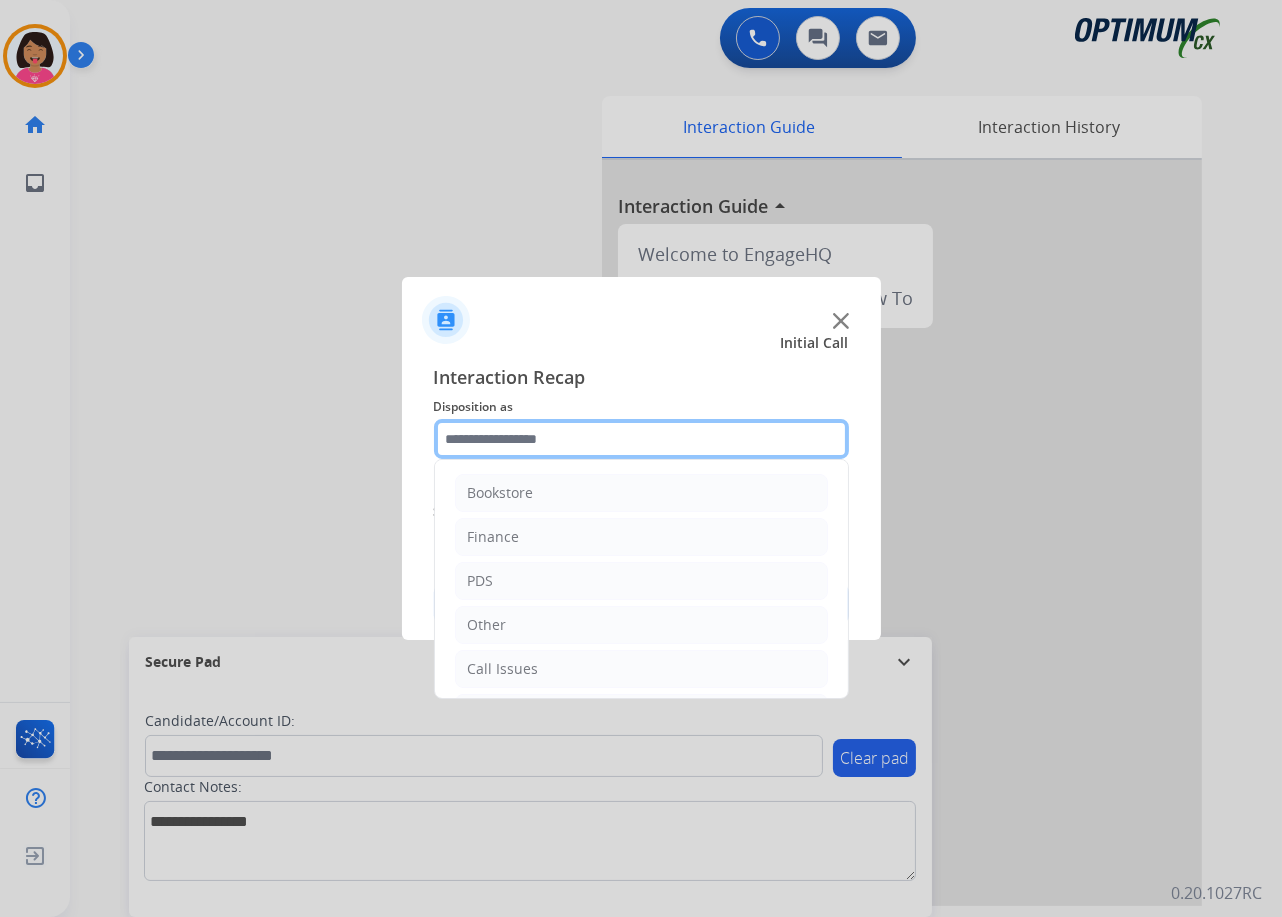 click 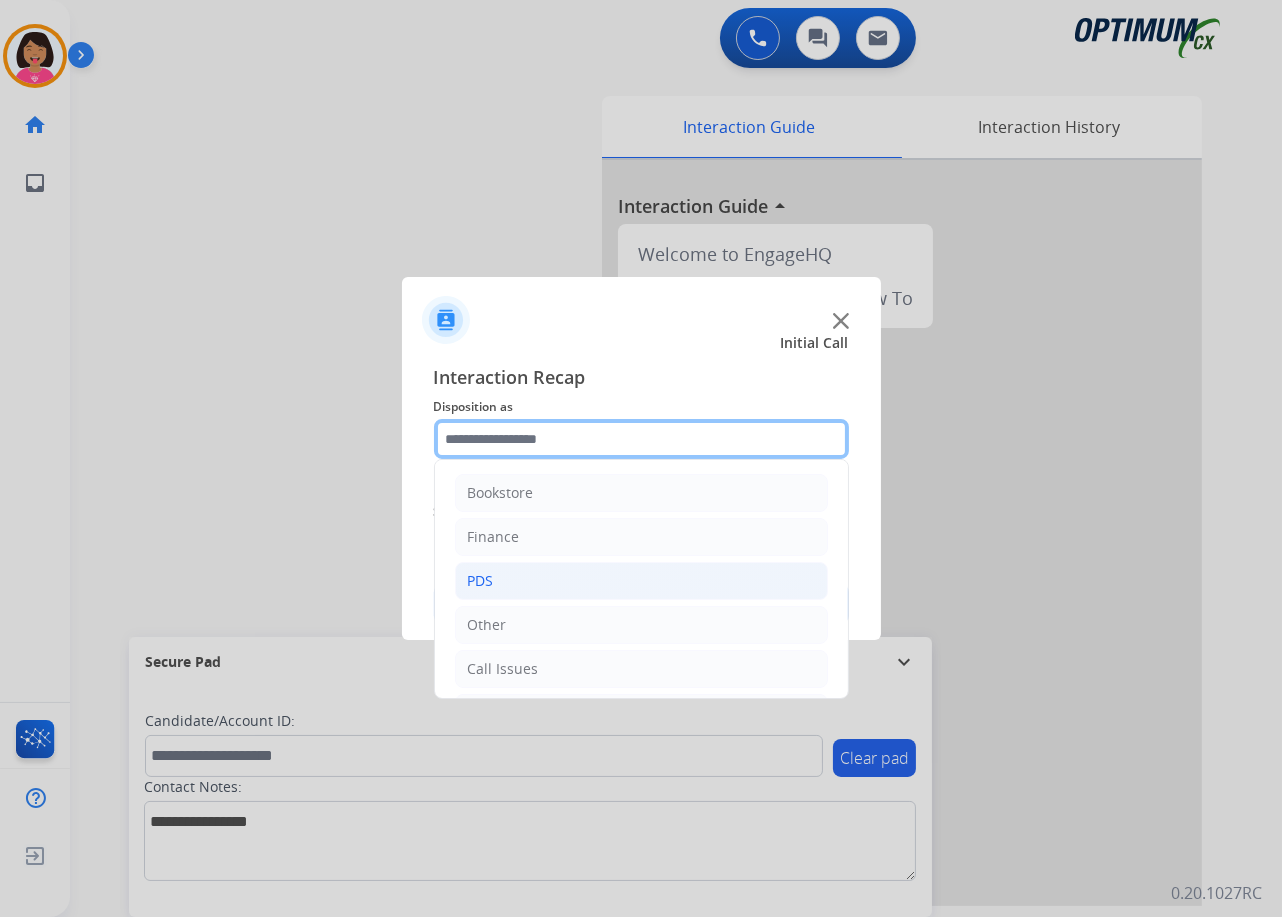 scroll, scrollTop: 137, scrollLeft: 0, axis: vertical 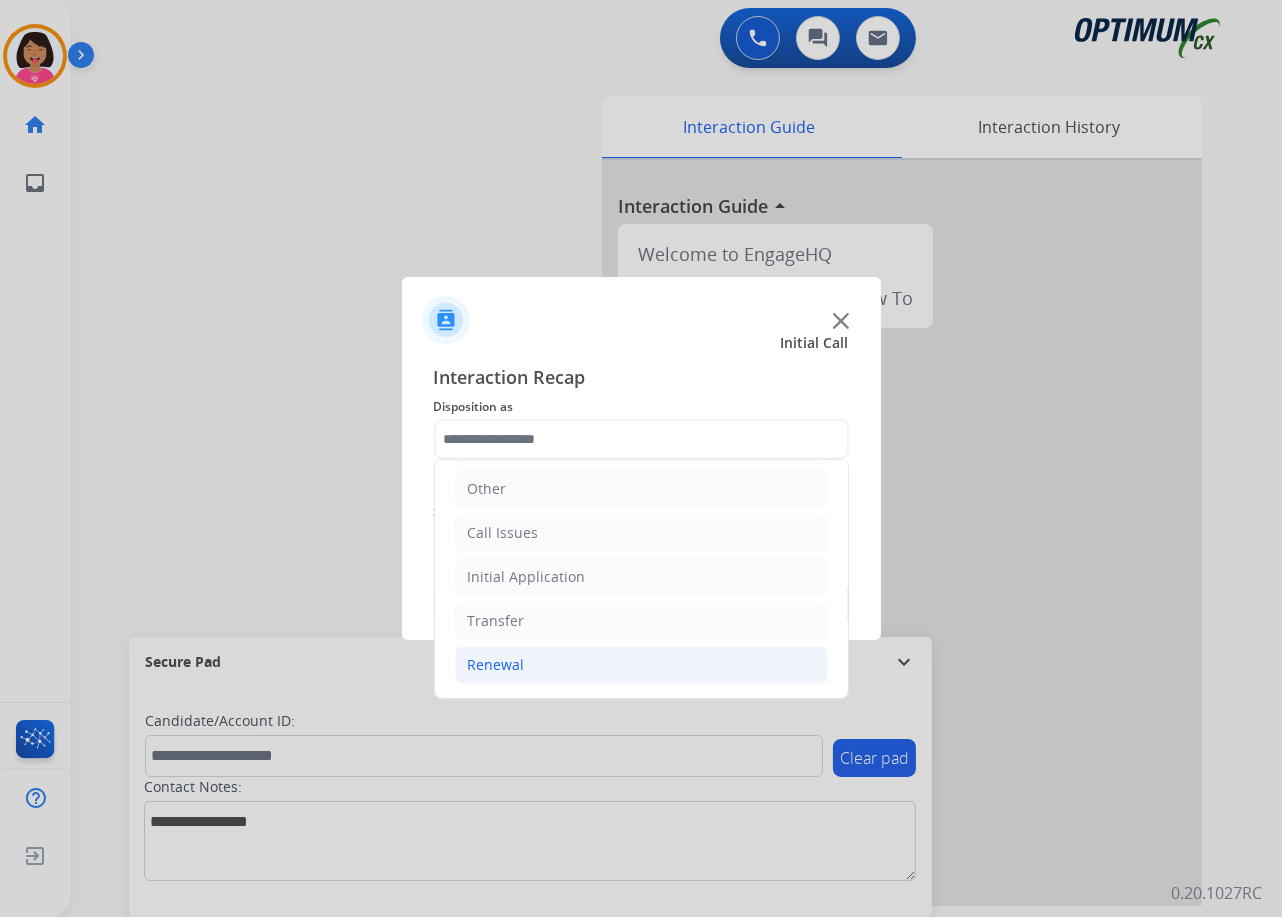 click on "Renewal" 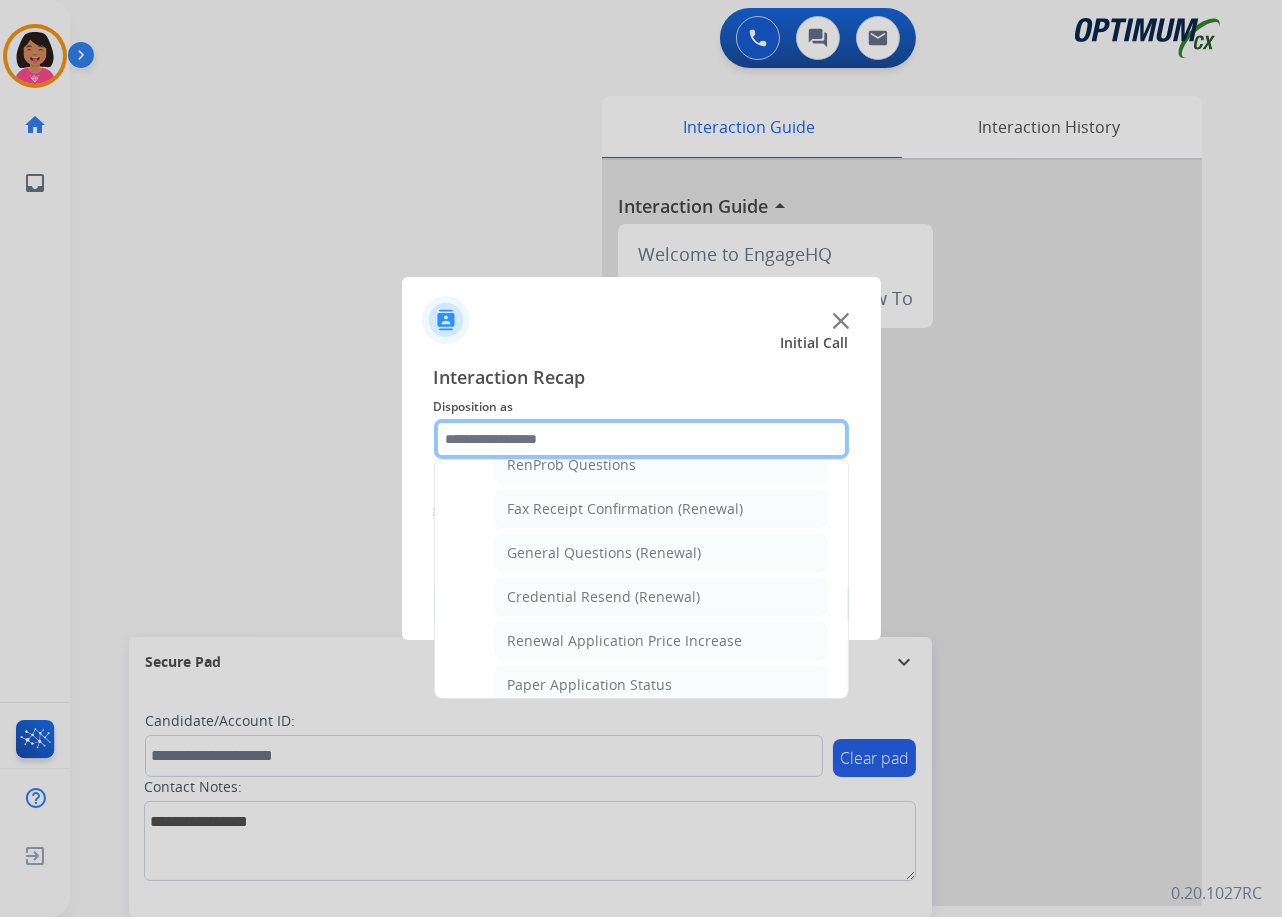 scroll, scrollTop: 558, scrollLeft: 0, axis: vertical 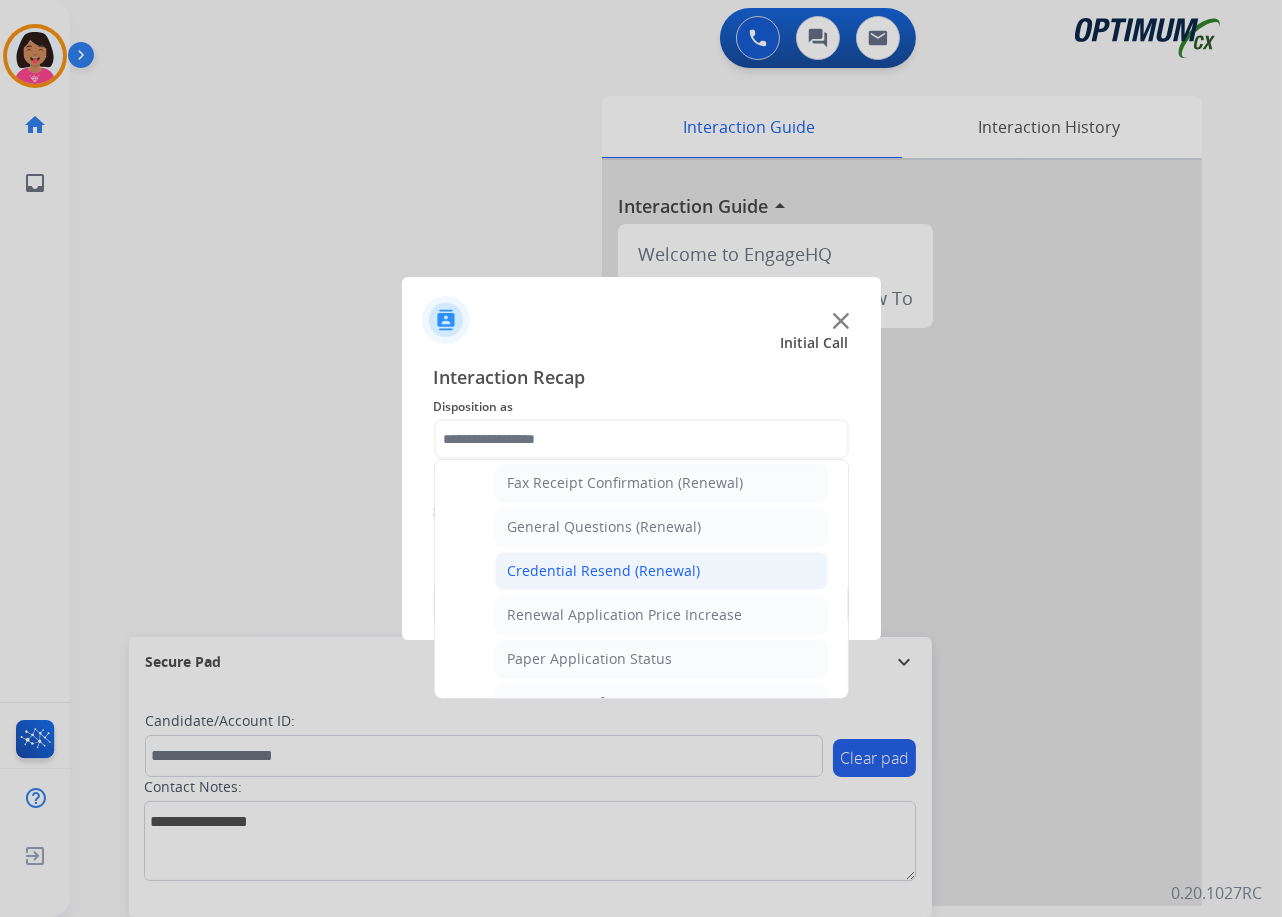 click on "Credential Resend (Renewal)" 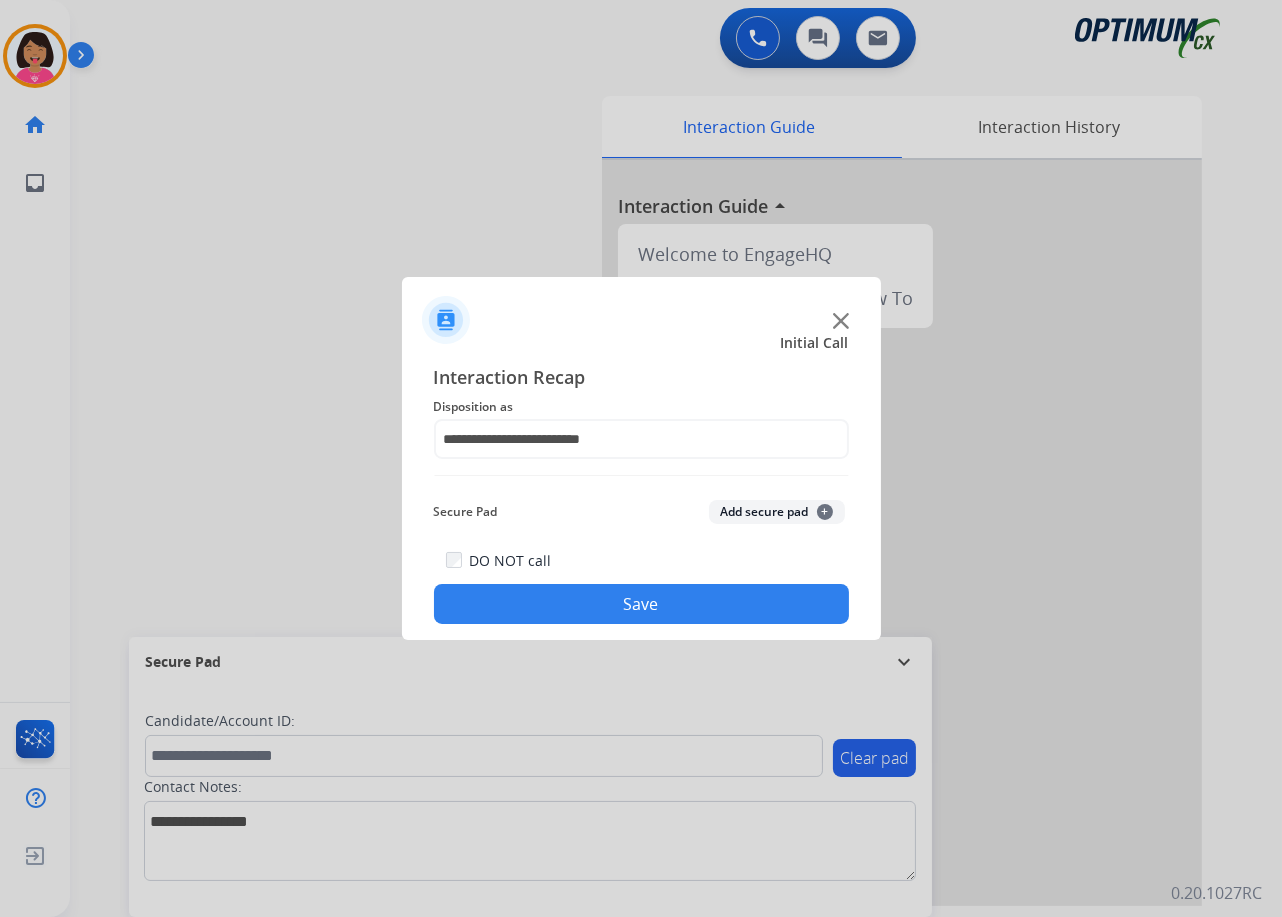 click on "Save" 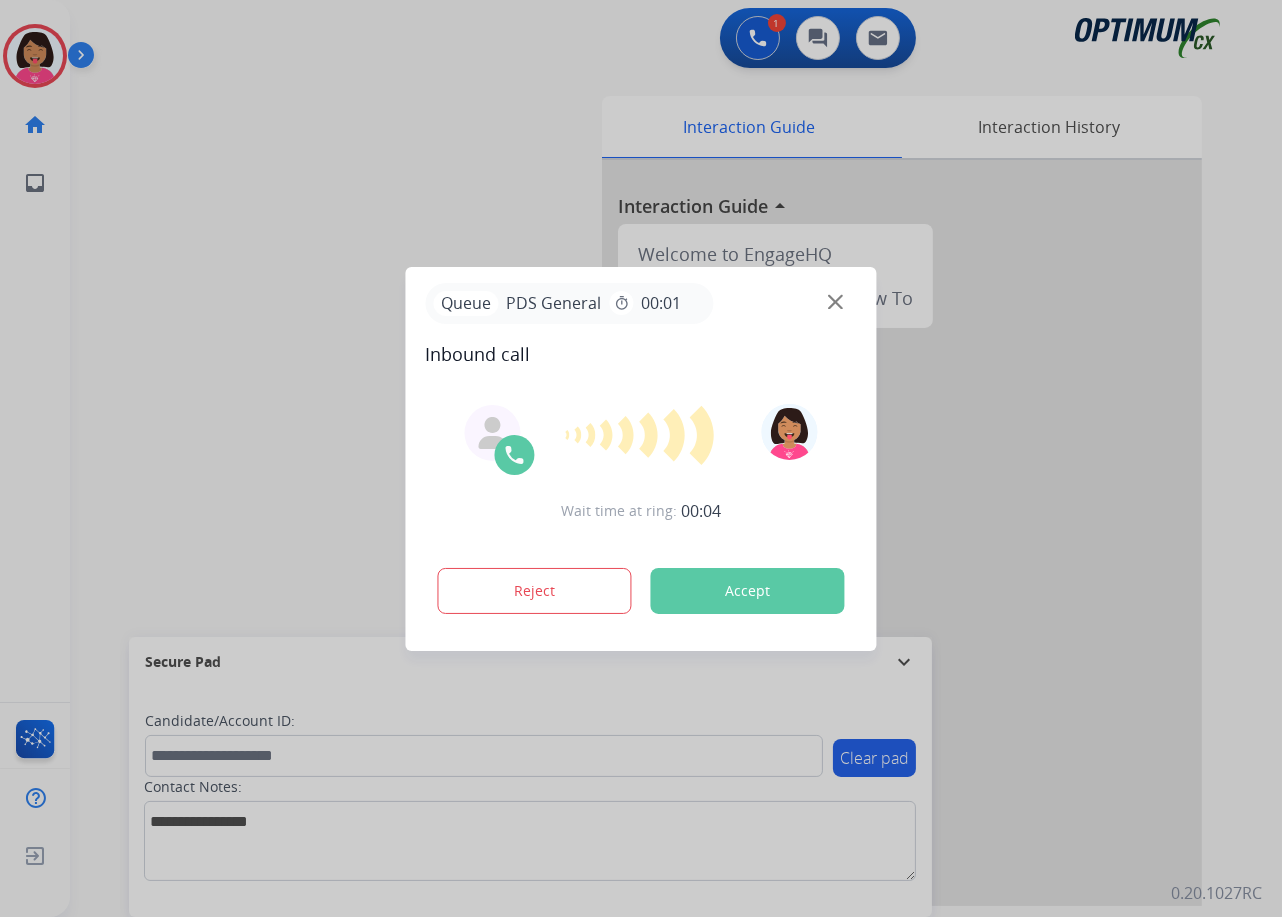 drag, startPoint x: 10, startPoint y: 410, endPoint x: 43, endPoint y: 385, distance: 41.400482 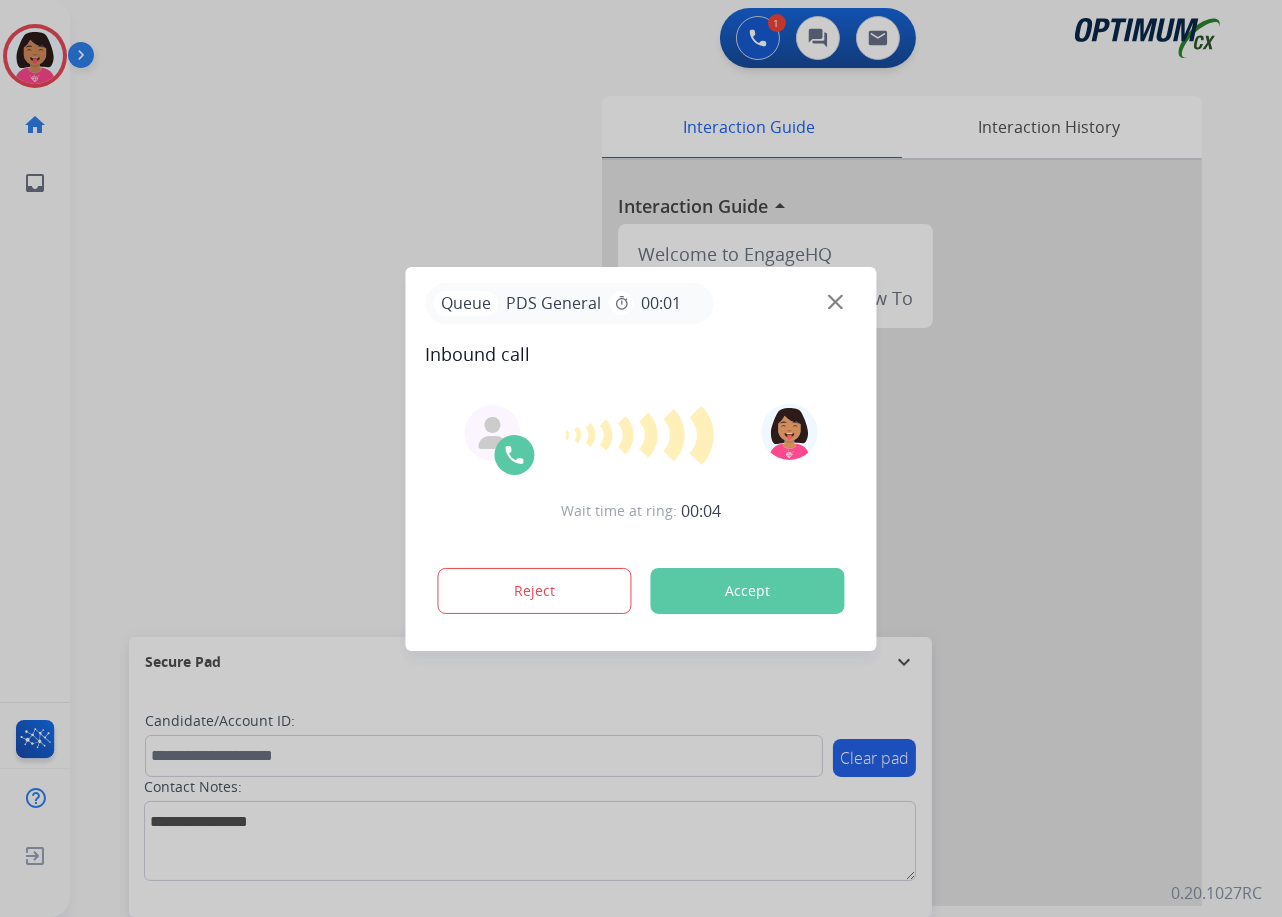 click at bounding box center (641, 458) 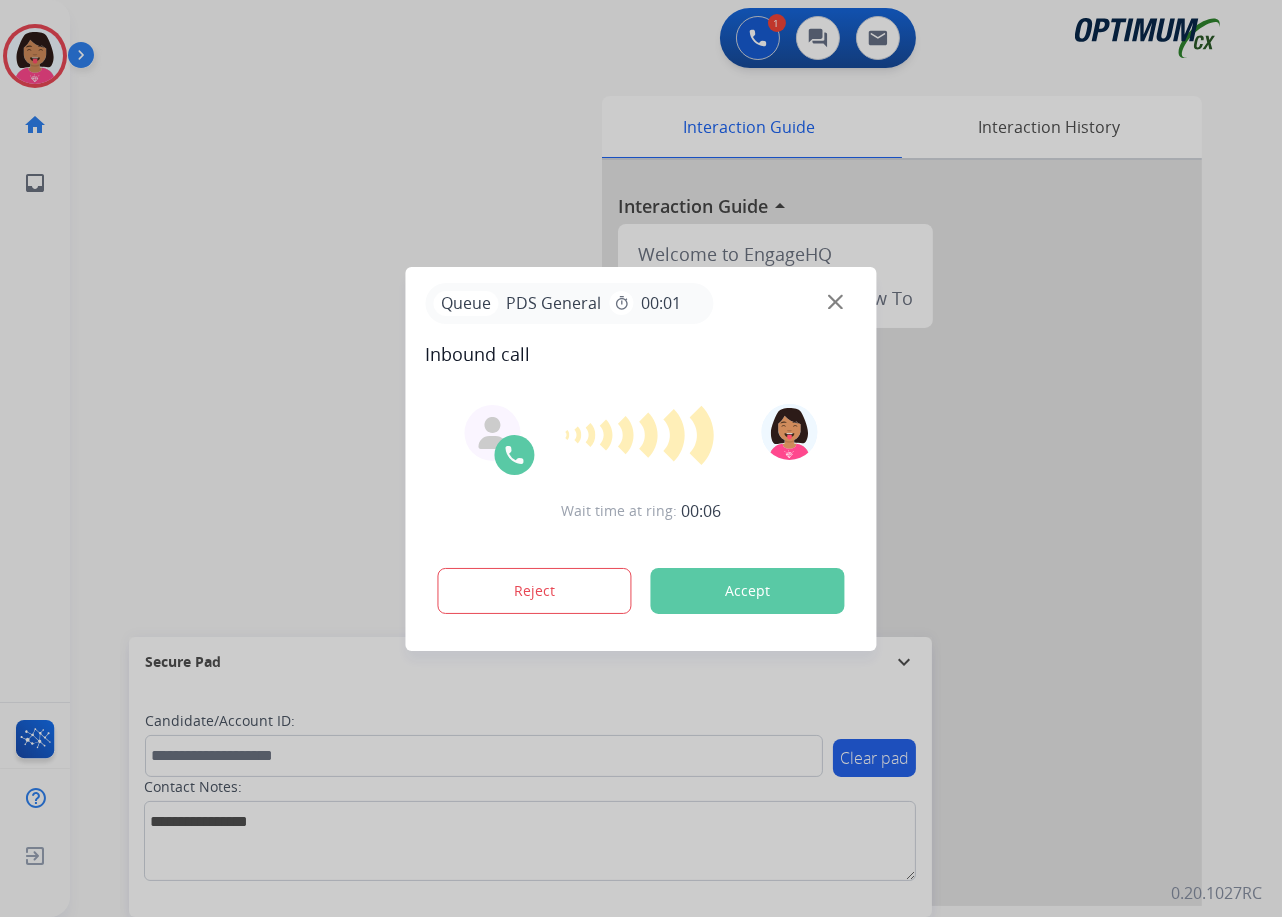 click at bounding box center (835, 301) 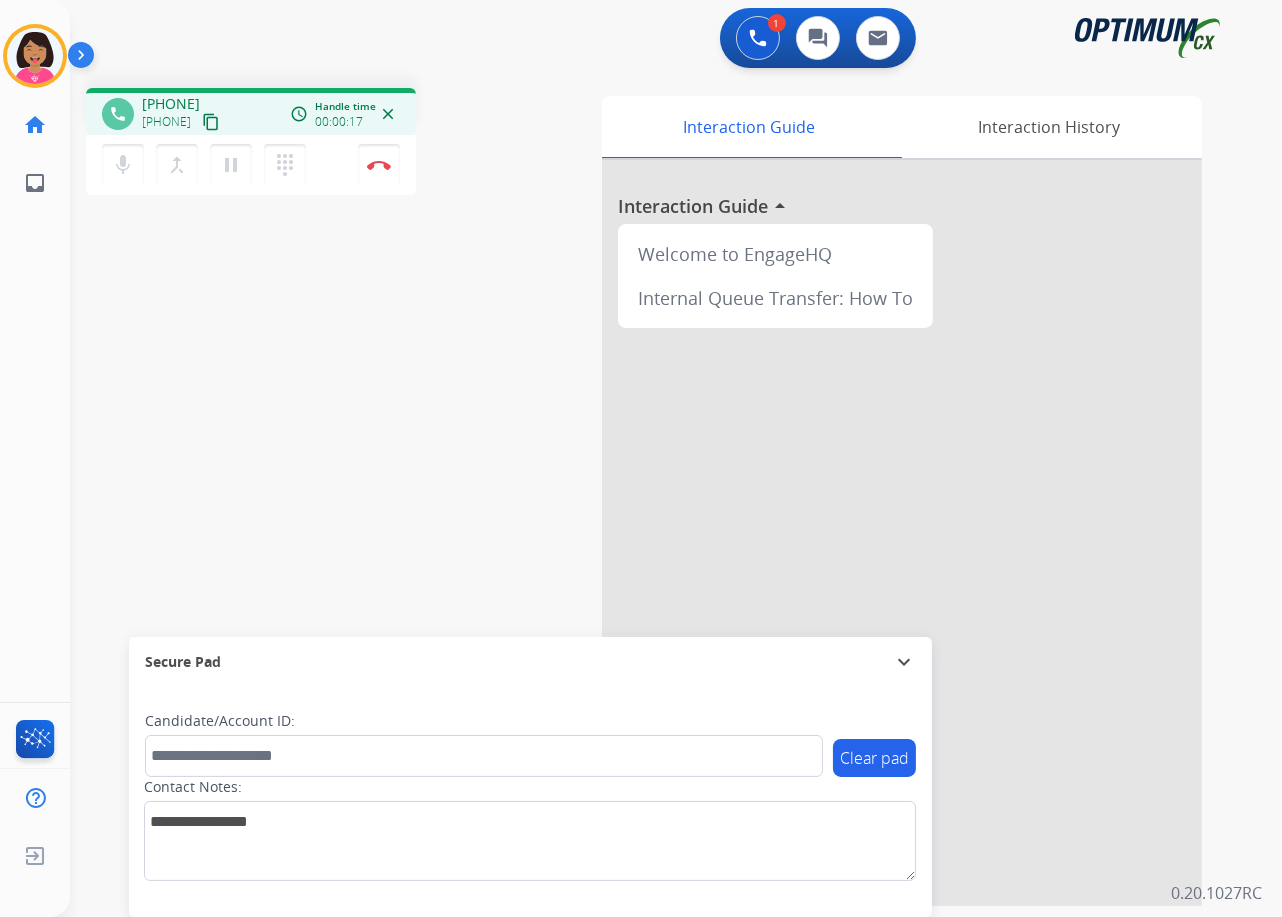 click on "content_copy" at bounding box center [211, 122] 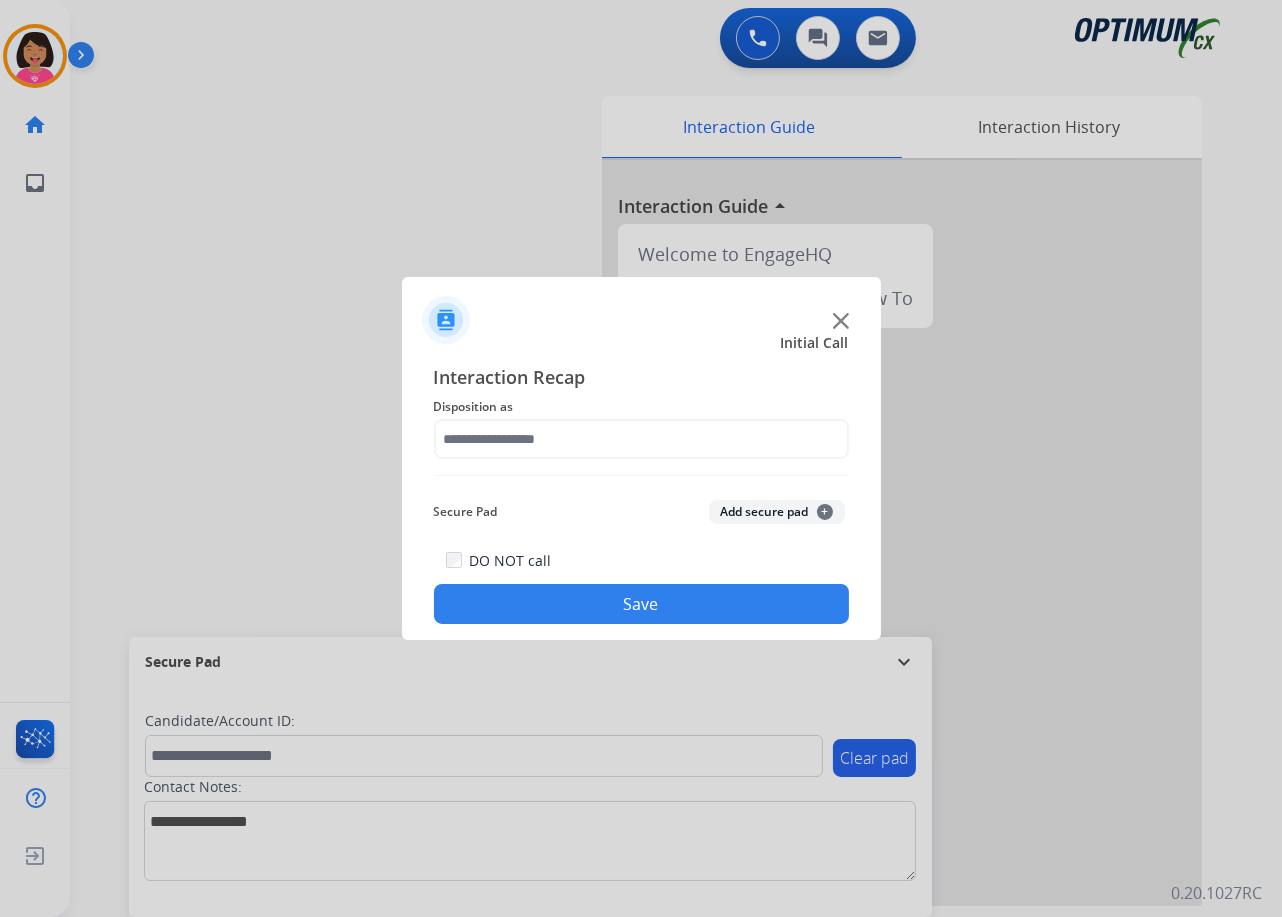 click at bounding box center [641, 458] 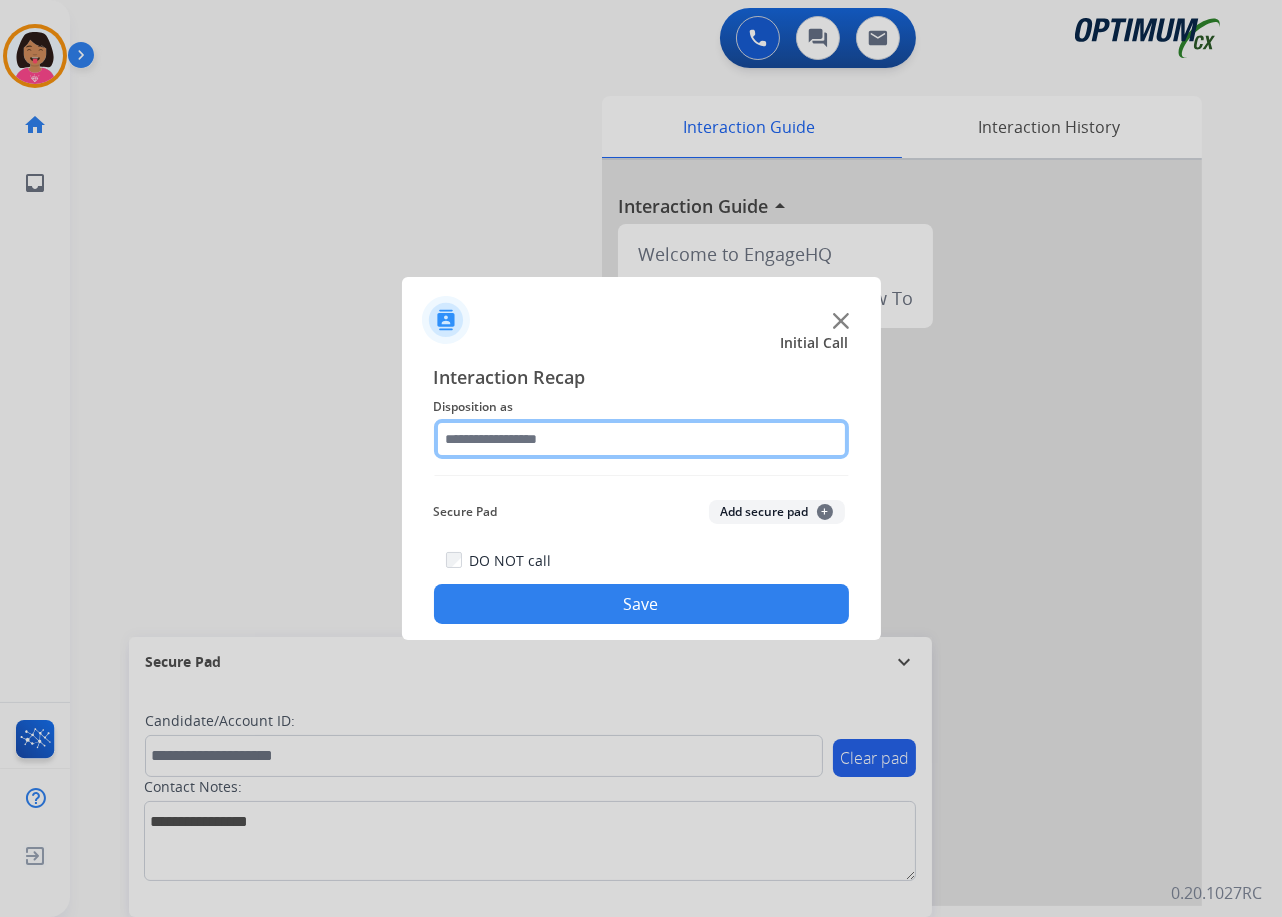 click 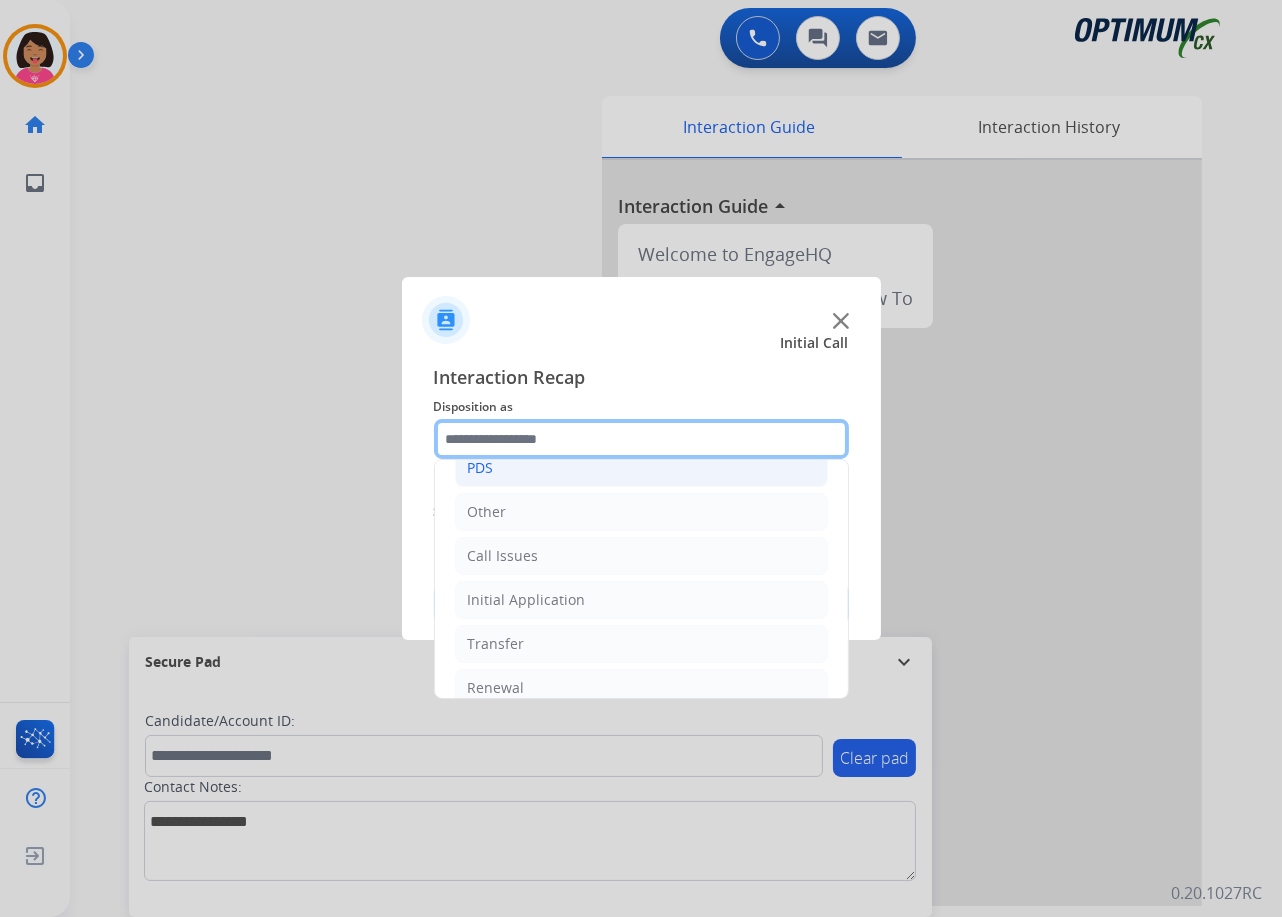 scroll, scrollTop: 137, scrollLeft: 0, axis: vertical 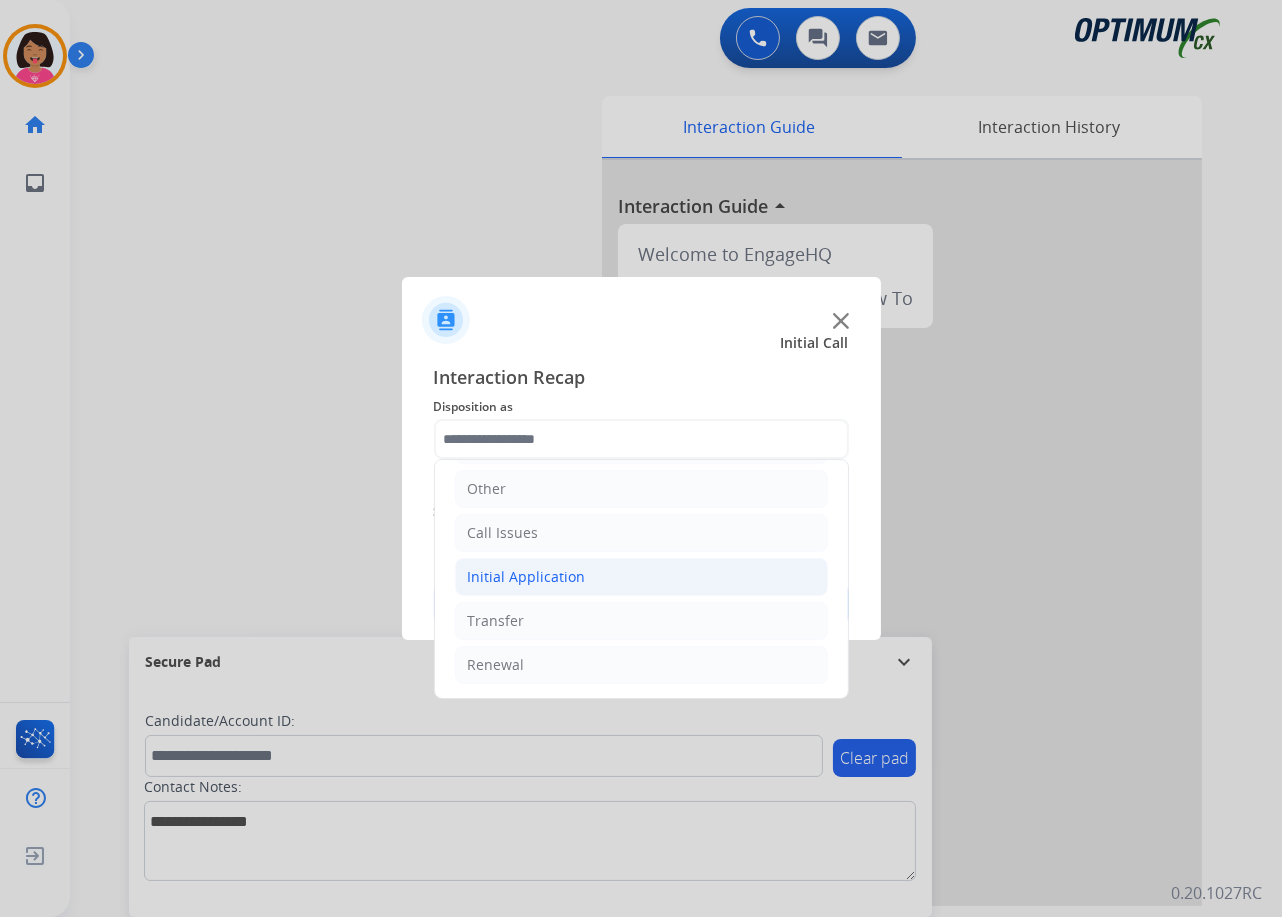click on "Initial Application" 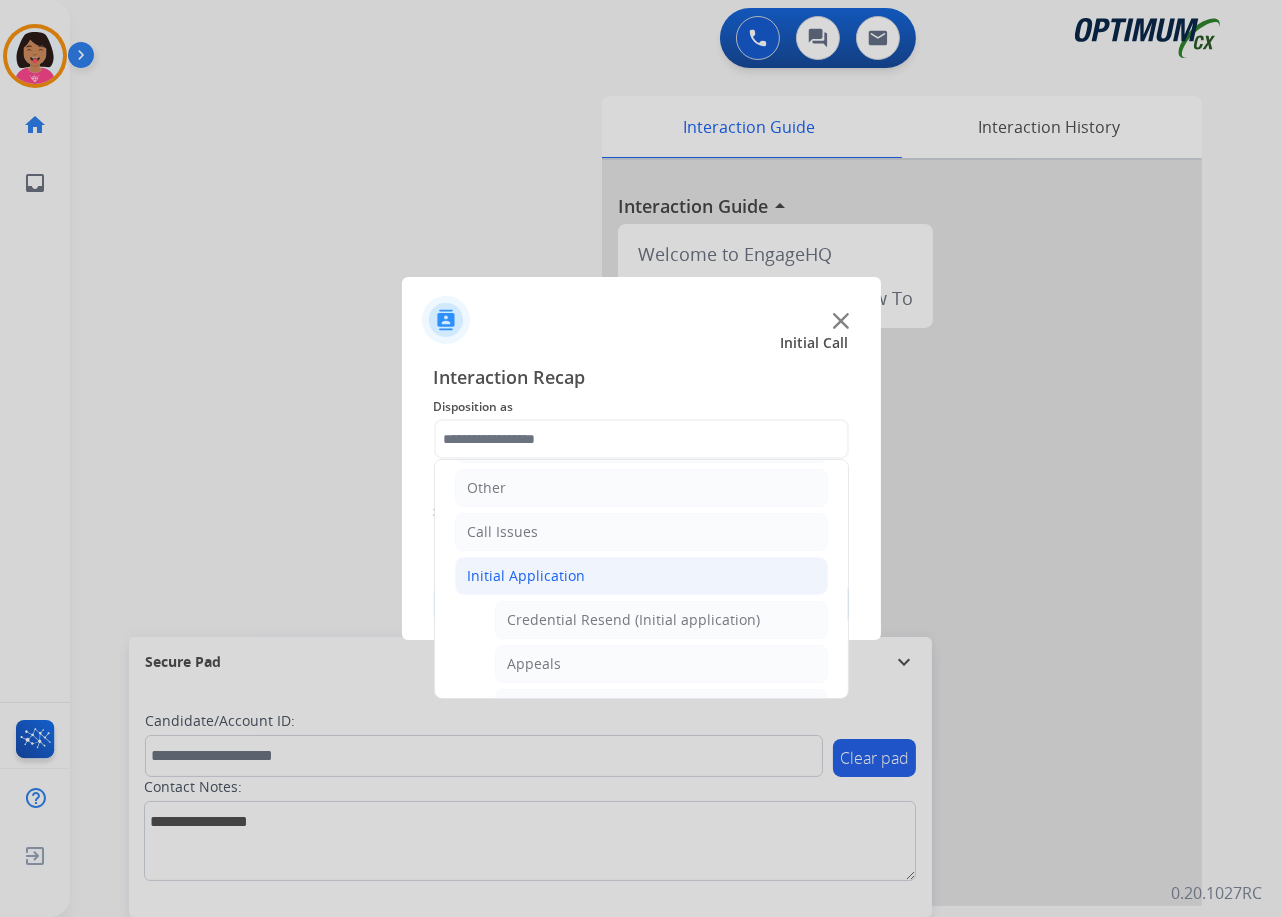 click on "Initial Application" 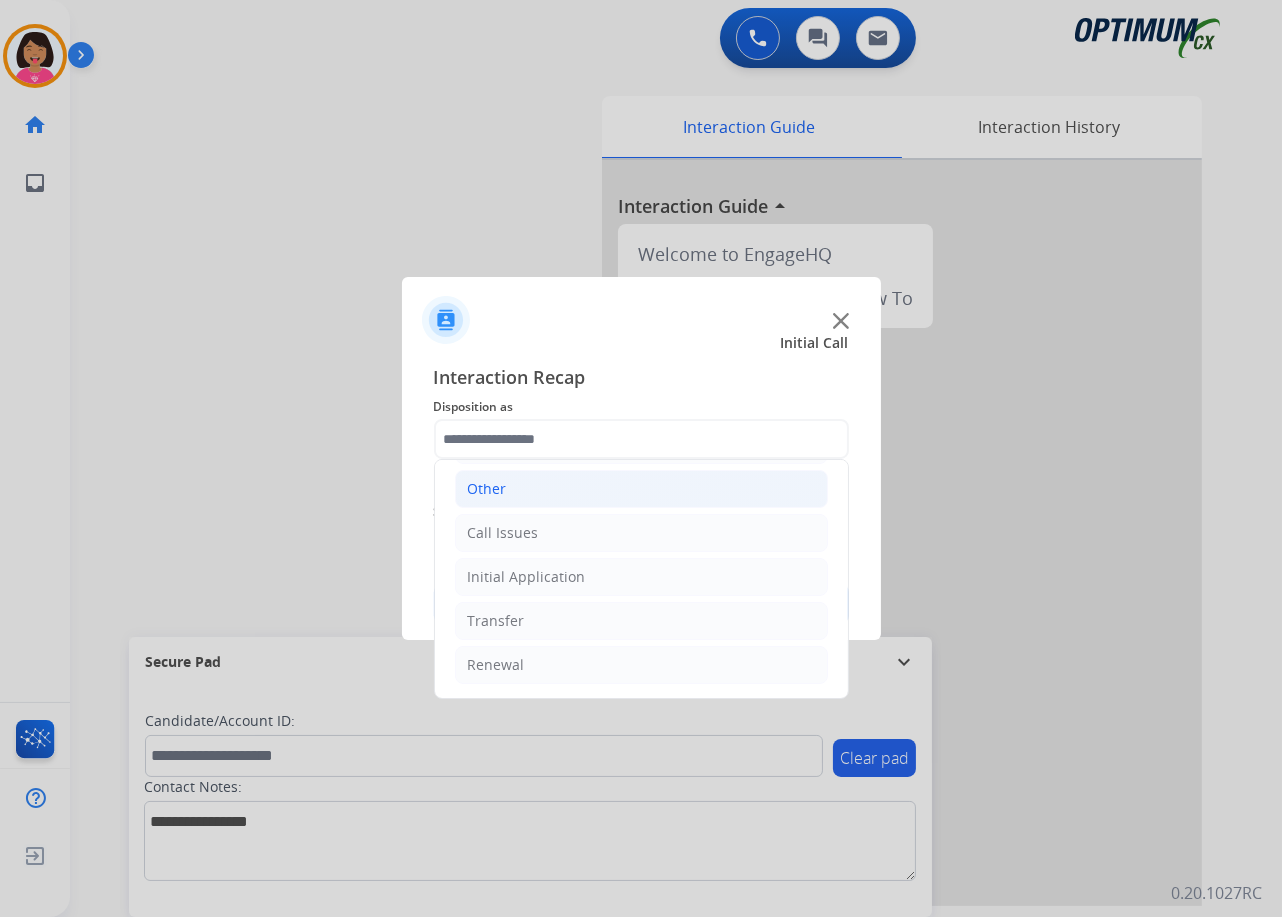 click on "Other" 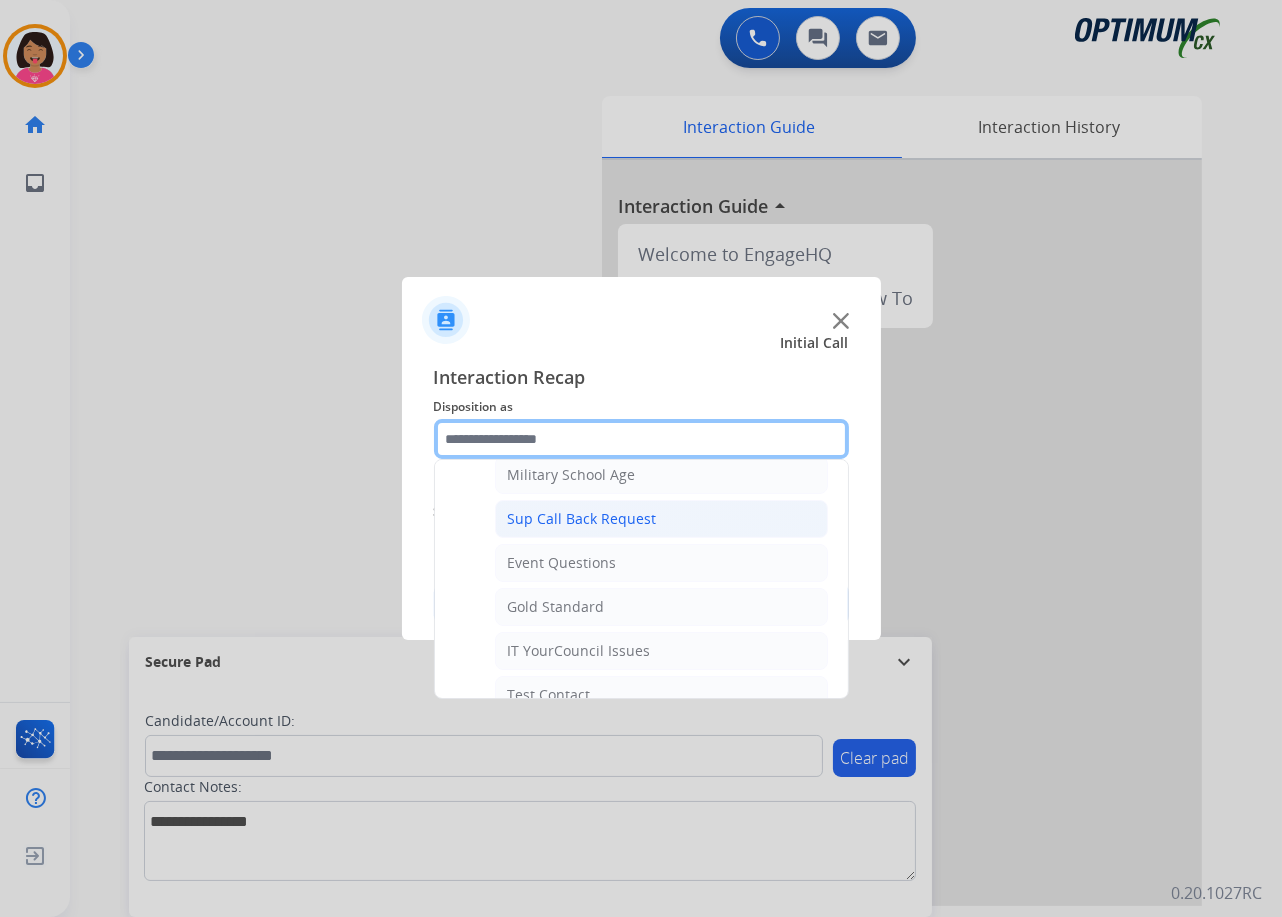 scroll, scrollTop: 238, scrollLeft: 0, axis: vertical 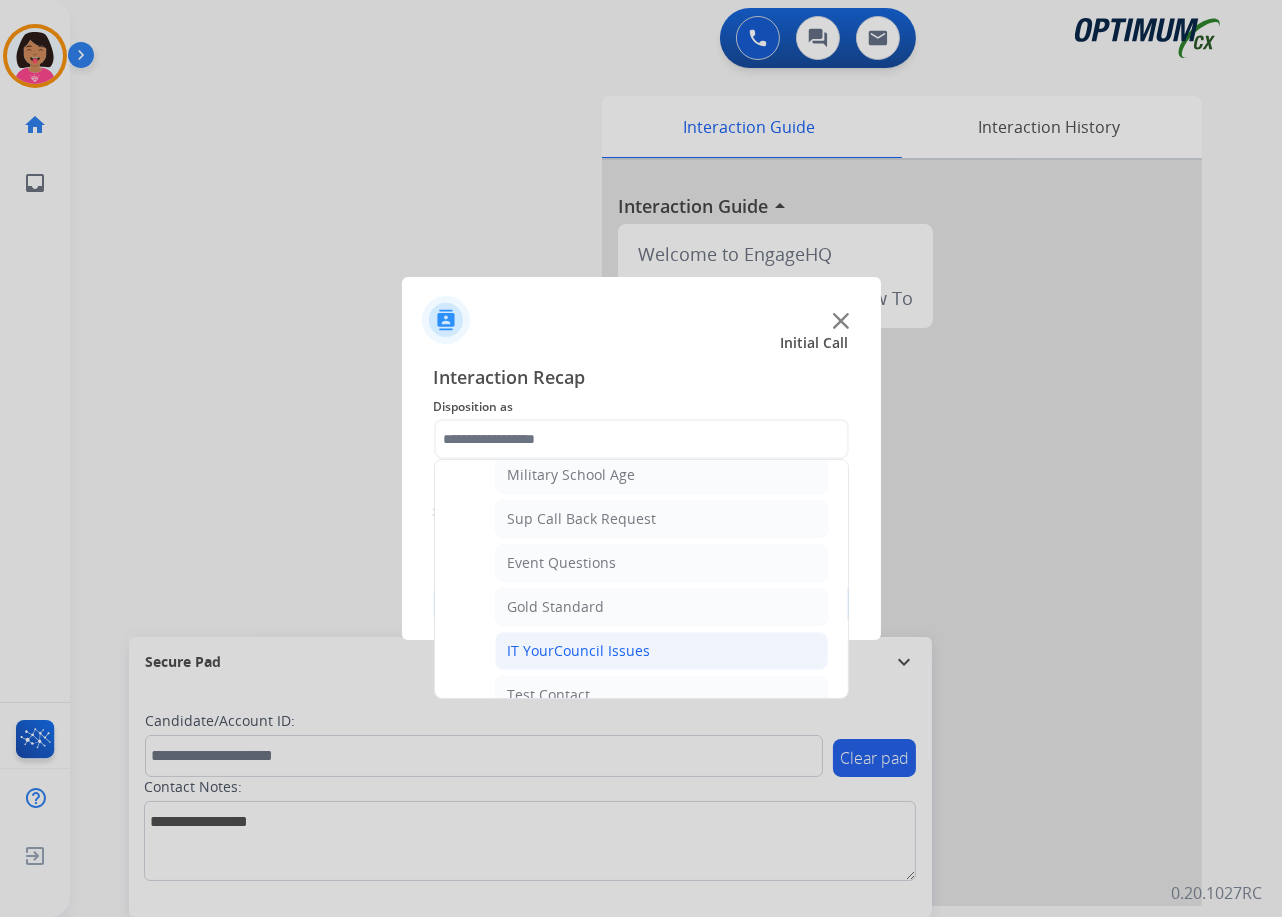 click on "IT YourCouncil Issues" 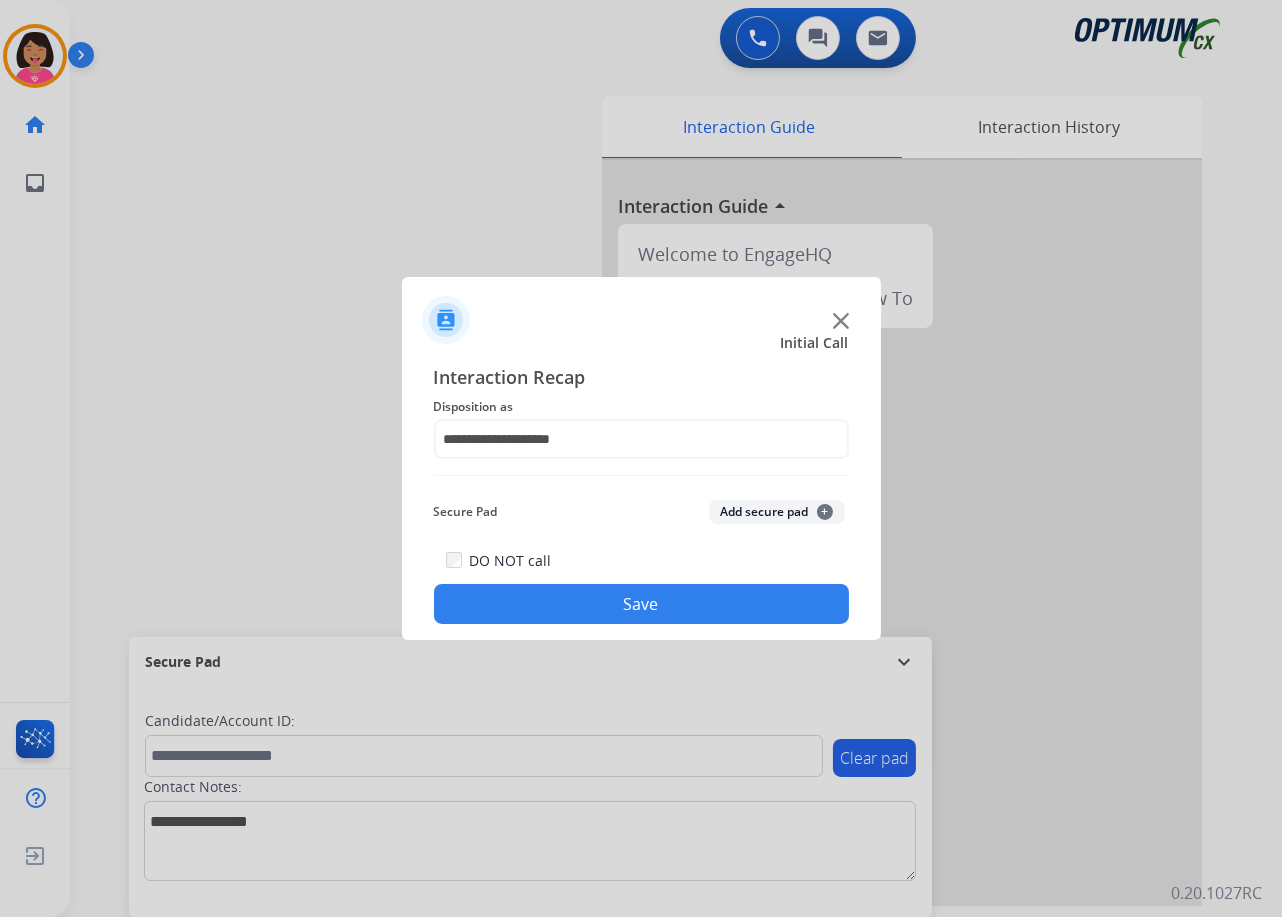 click on "Save" 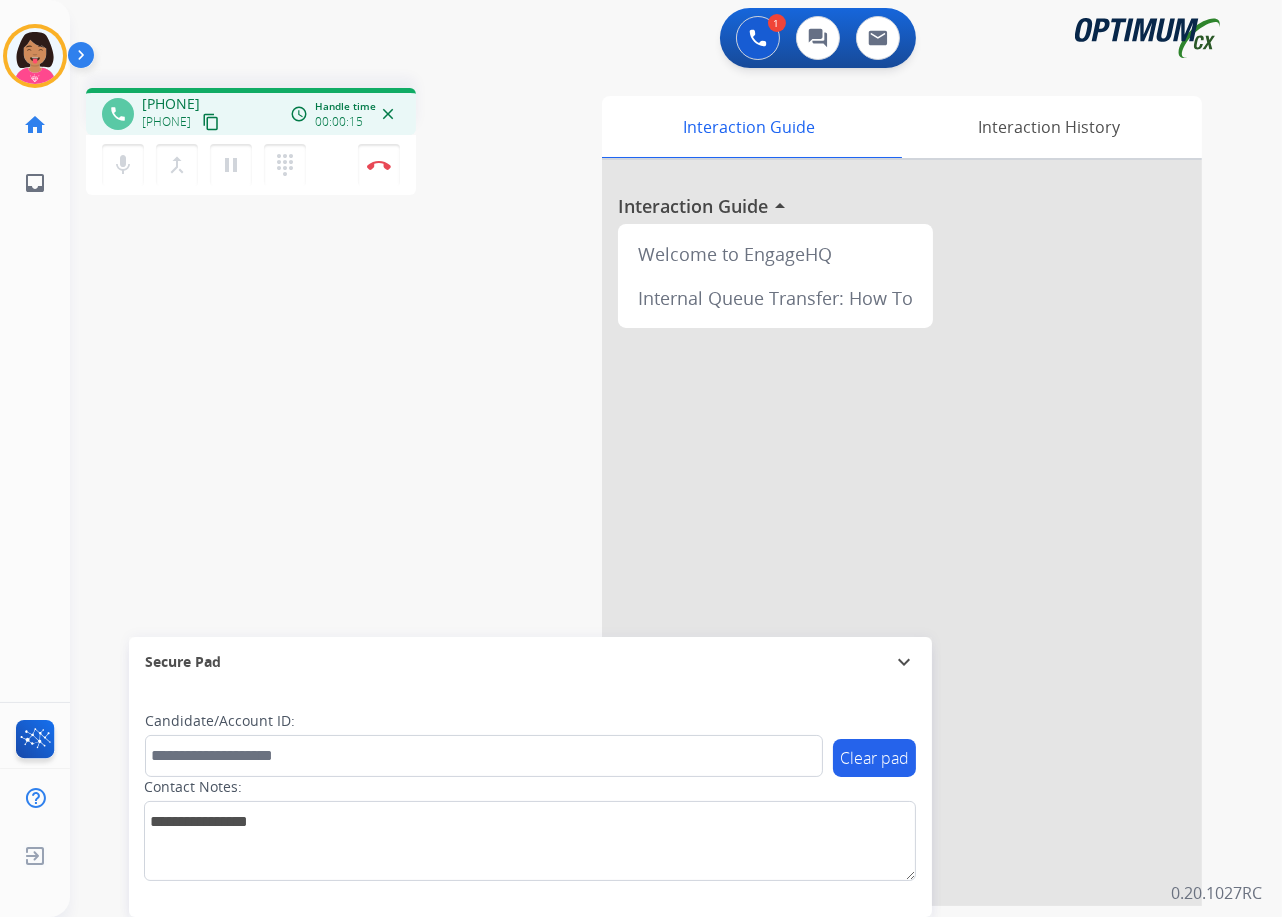 click on "phone [PHONE] [PHONE] content_copy access_time Call metrics Queue   00:05 Hold   00:00 Talk   00:16 Total   00:20 Handle time 00:00:15 close mic Mute merge_type Bridge pause Hold dialpad Dialpad Disconnect swap_horiz Break voice bridge close_fullscreen Connect 3-Way Call merge_type Separate 3-Way Call  Interaction Guide   Interaction History  Interaction Guide arrow_drop_up  Welcome to EngageHQ   Internal Queue Transfer: How To  Secure Pad expand_more Clear pad Candidate/Account ID: Contact Notes:" at bounding box center [652, 489] 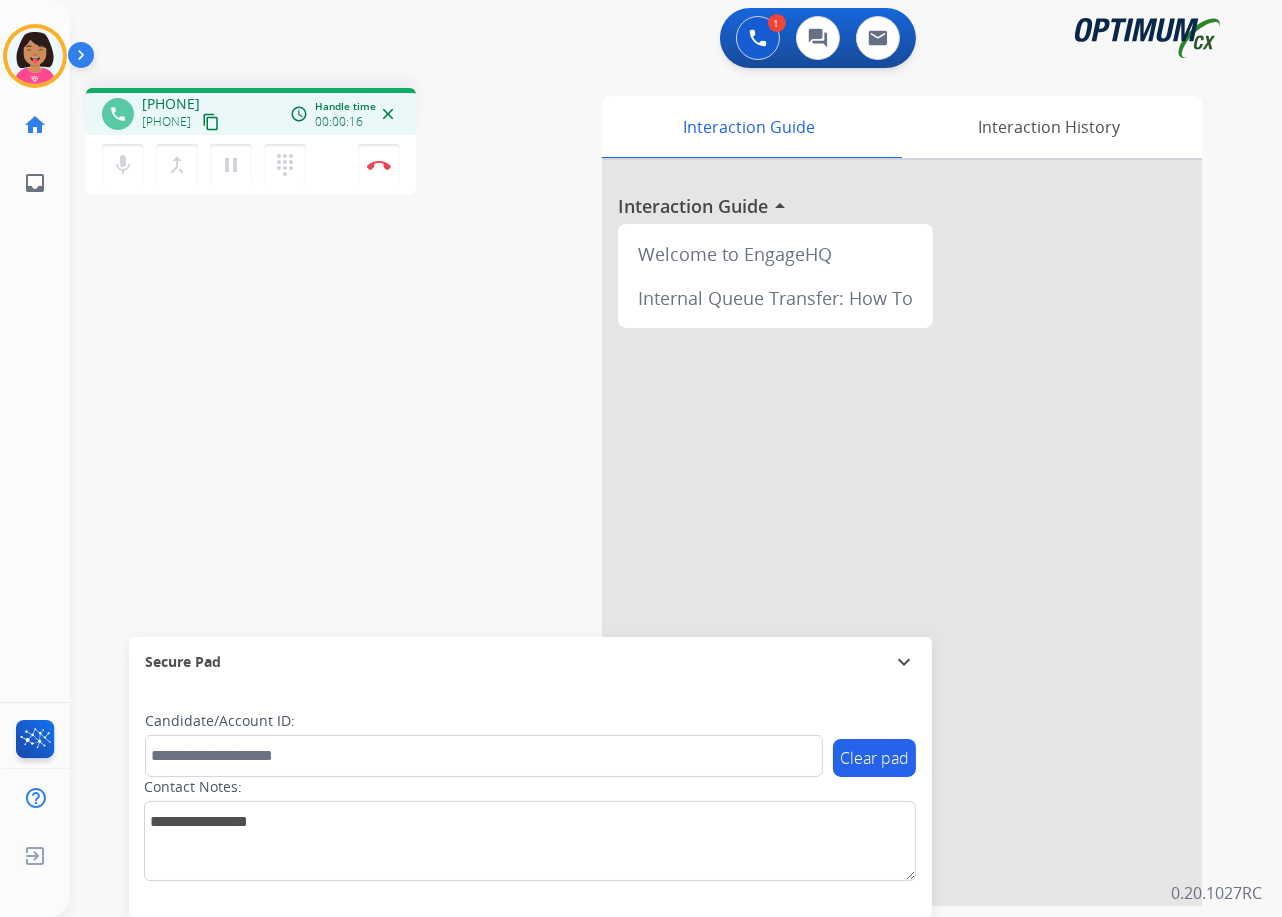 click on "content_copy" at bounding box center (211, 122) 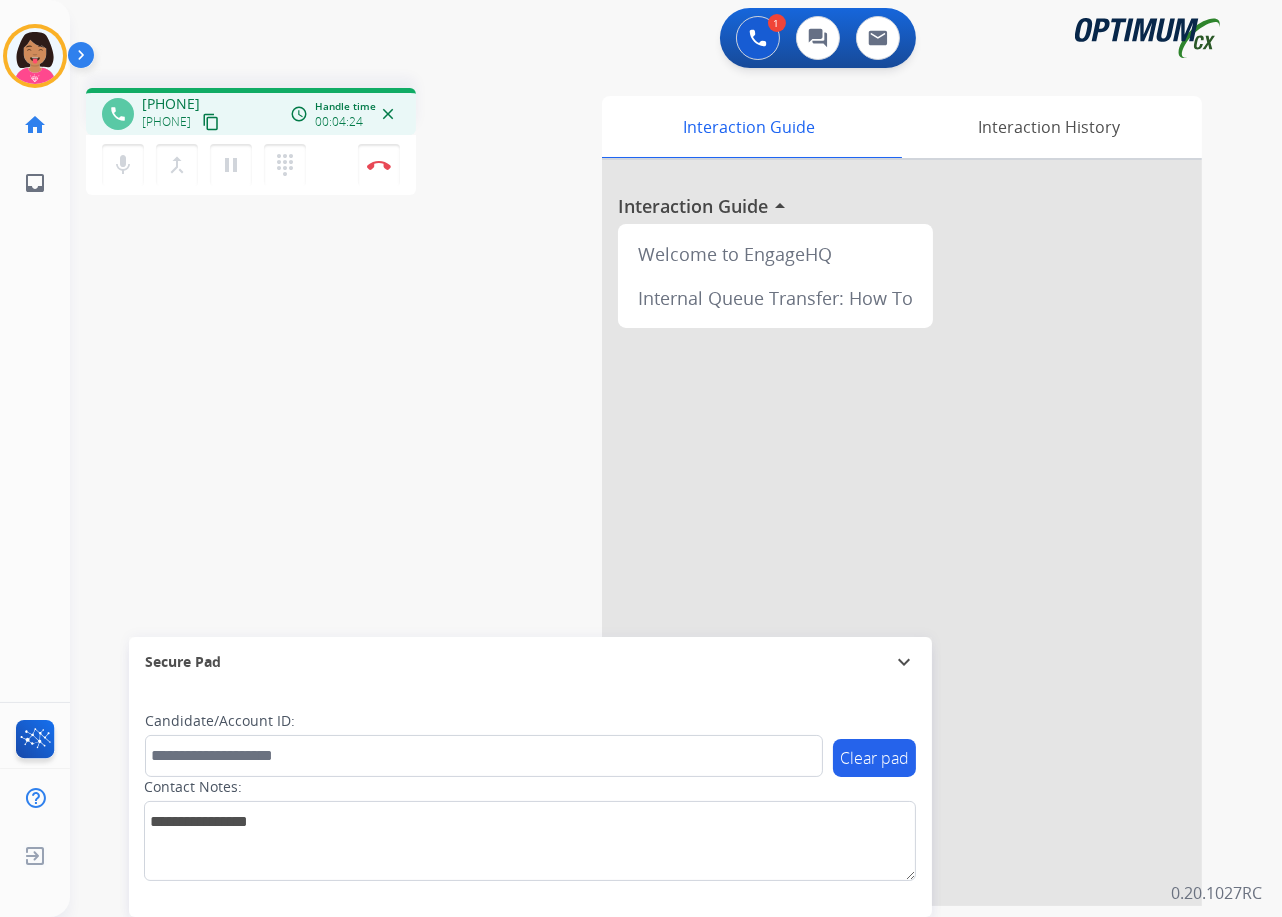 click on "phone [PHONE] [PHONE] content_copy access_time Call metrics Queue   00:05 Hold   00:00 Talk   04:25 Total   04:29 Handle time 00:04:24 close mic Mute merge_type Bridge pause Hold dialpad Dialpad Disconnect swap_horiz Break voice bridge close_fullscreen Connect 3-Way Call merge_type Separate 3-Way Call  Interaction Guide   Interaction History  Interaction Guide arrow_drop_up  Welcome to EngageHQ   Internal Queue Transfer: How To  Secure Pad expand_more Clear pad Candidate/Account ID: Contact Notes:" at bounding box center (652, 489) 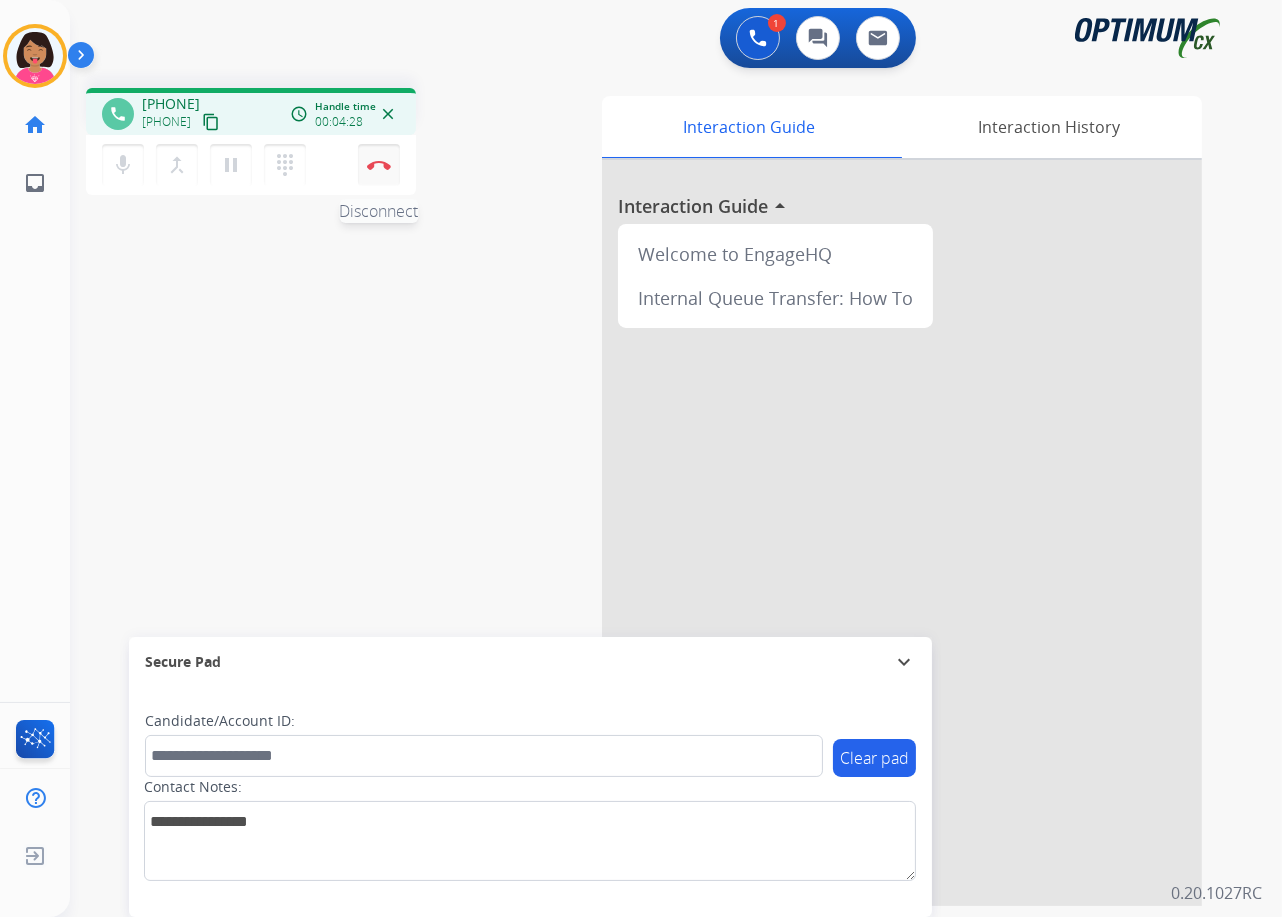 click at bounding box center [379, 165] 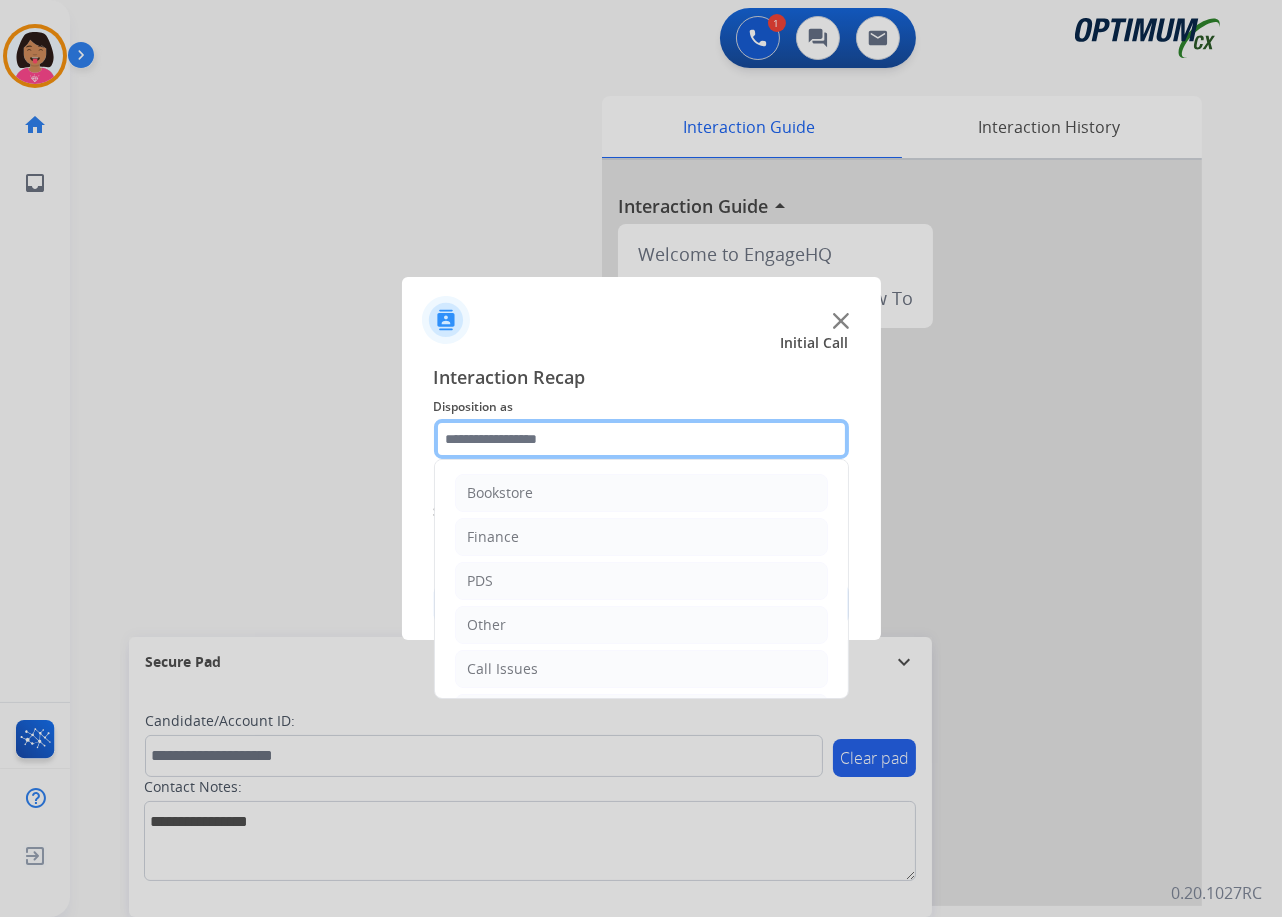 click 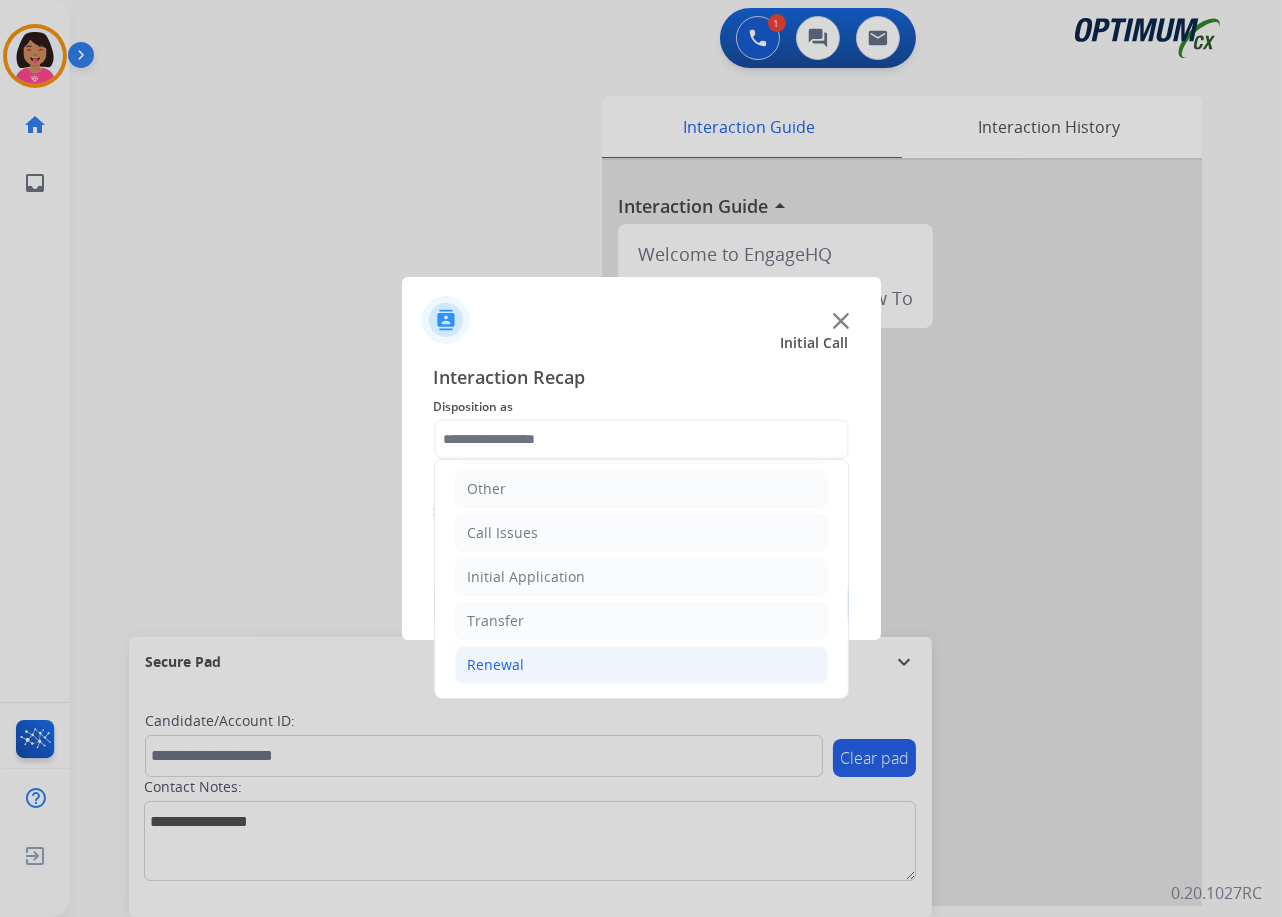 click on "Renewal" 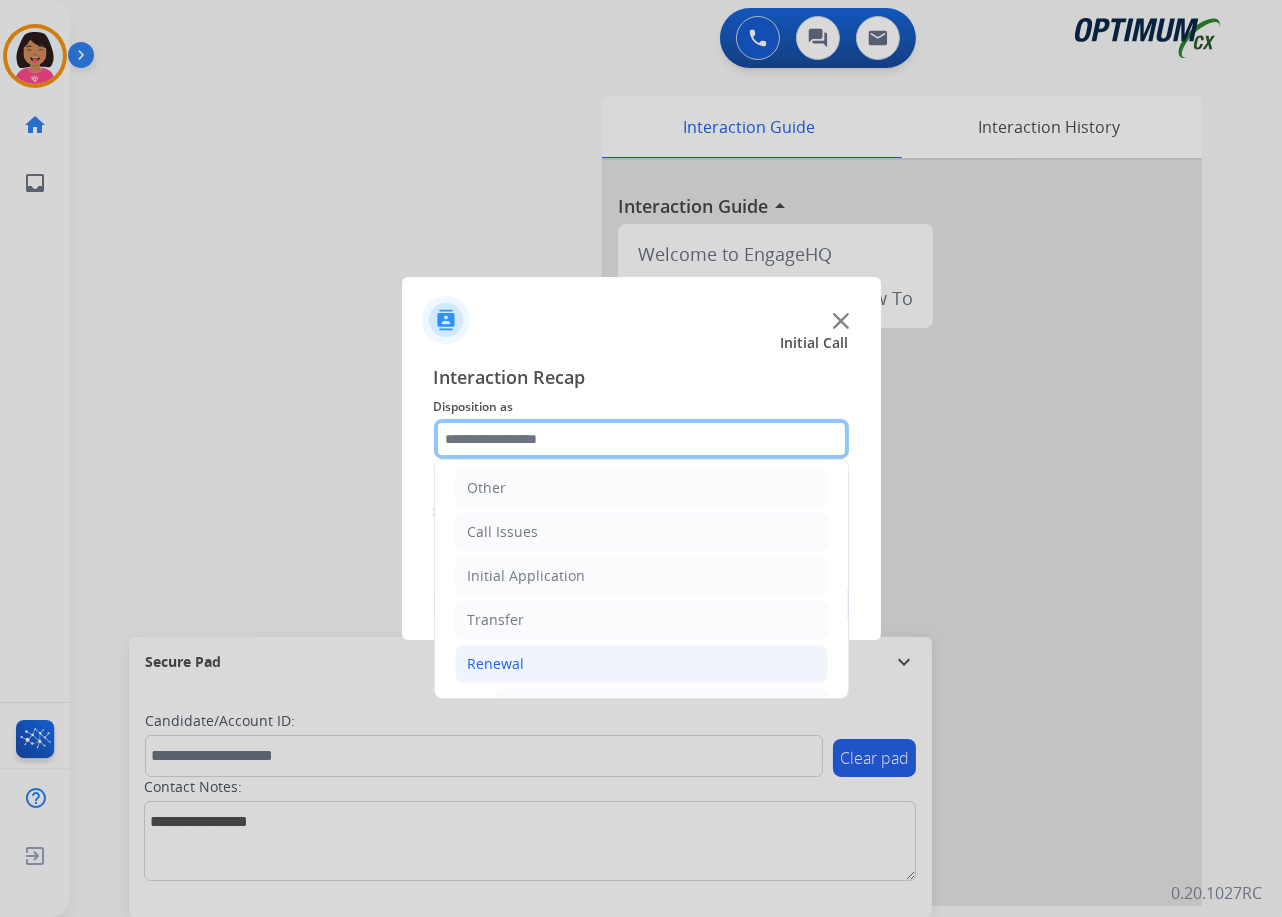 scroll, scrollTop: 496, scrollLeft: 0, axis: vertical 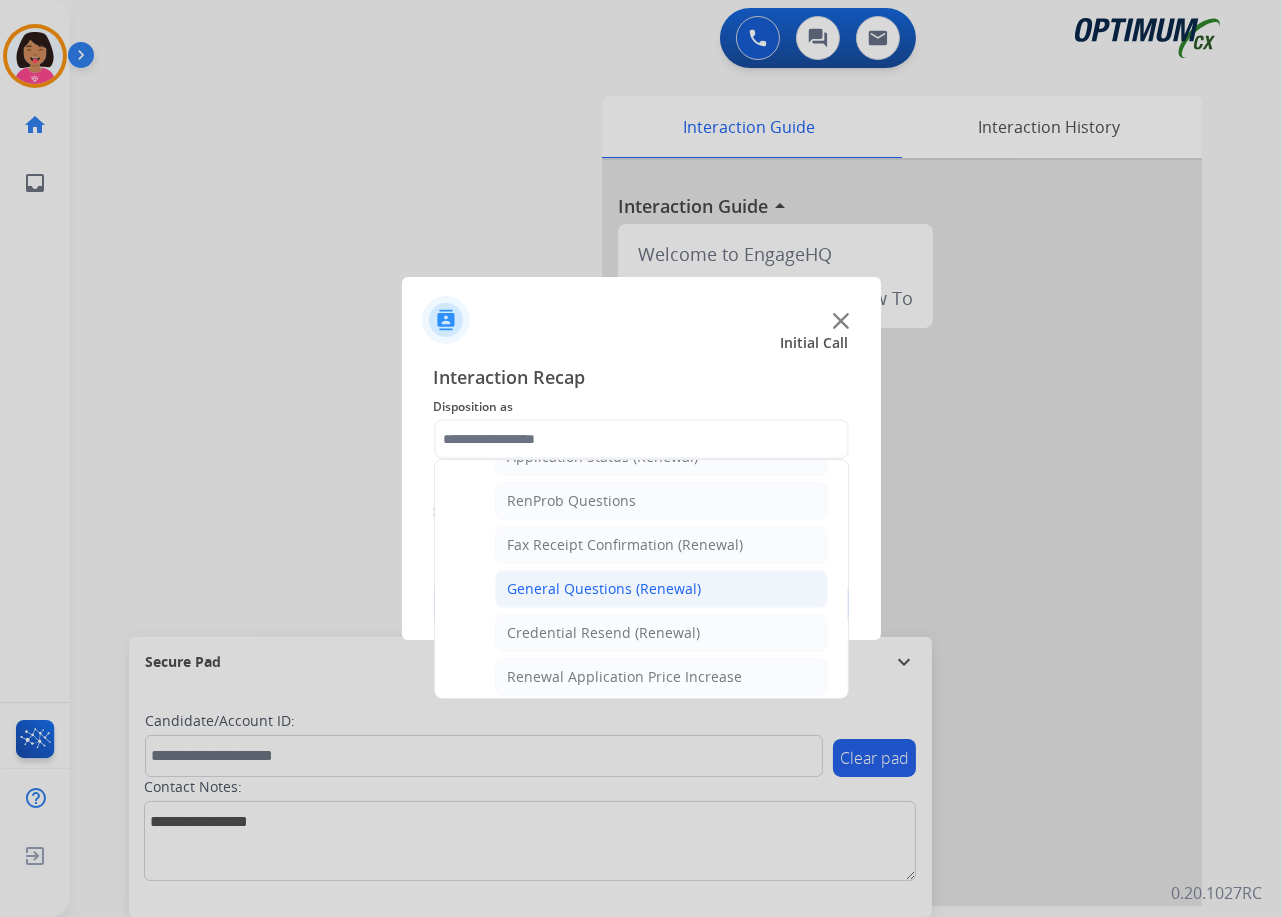 click on "General Questions (Renewal)" 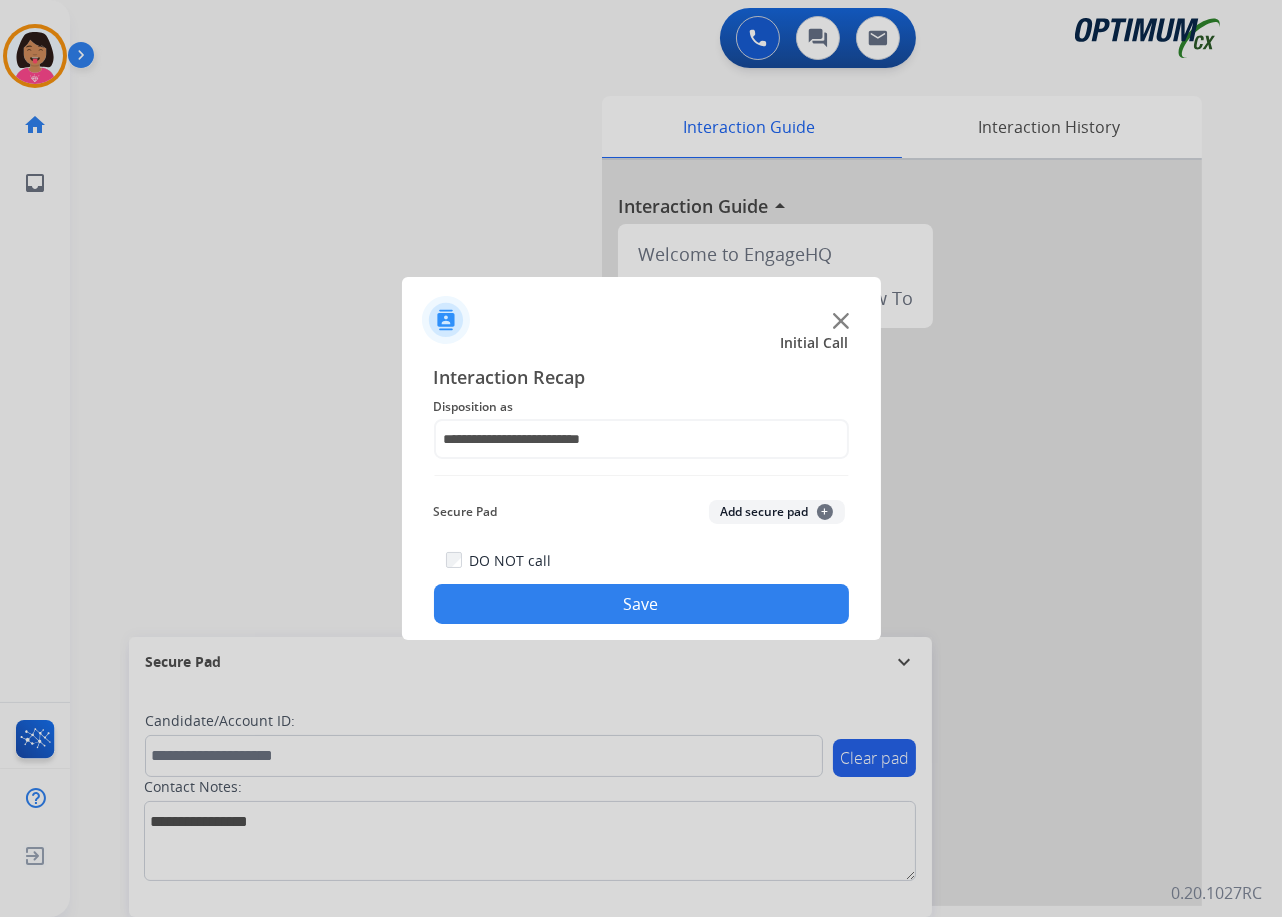 click on "Save" 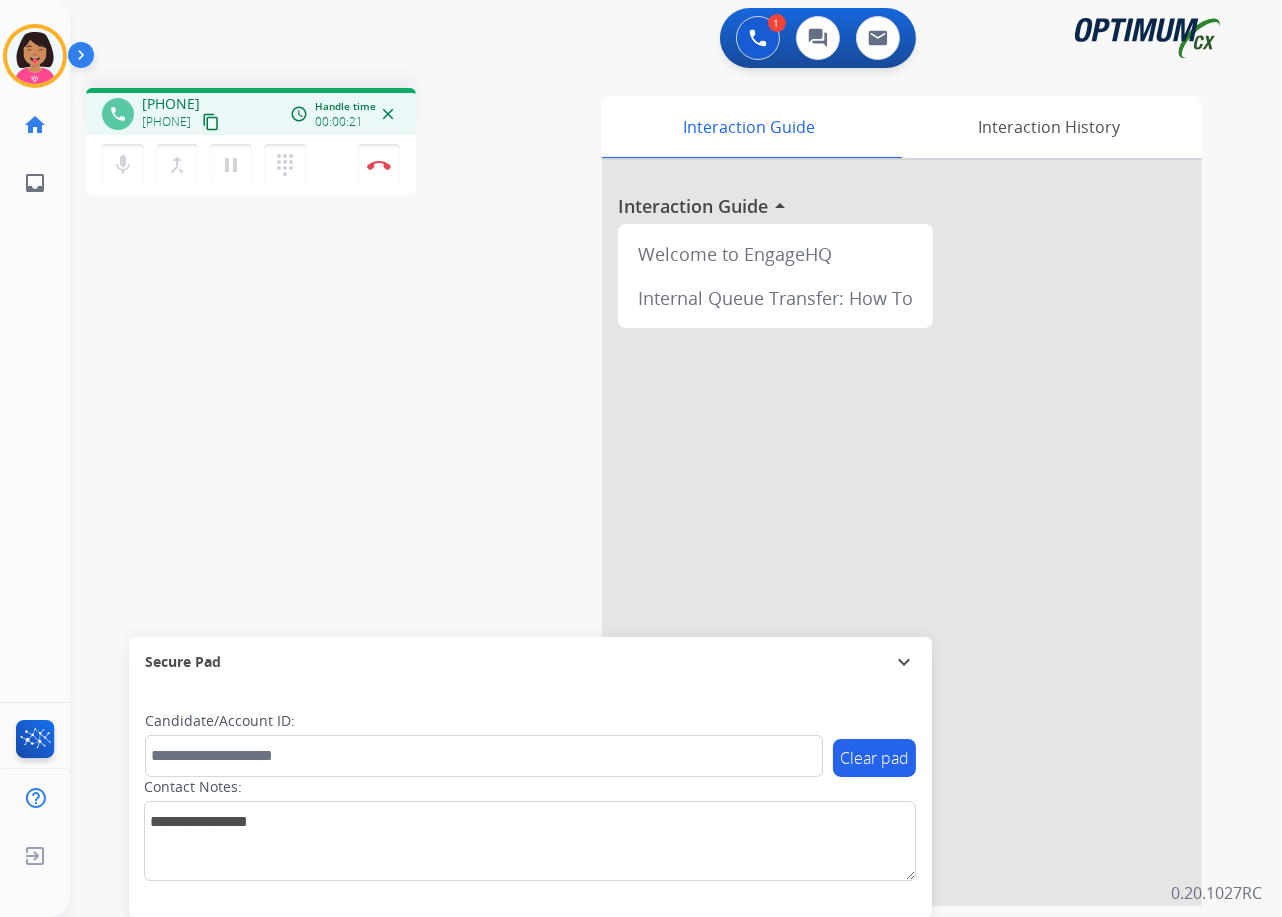 click on "Del   Busy  Edit Avatar  Agent:   Del  Routing Profile:  OCX Training home  Home  Home inbox  Emails  Emails  FocalPoints  Help Center  Help Center  Log out  Log out" 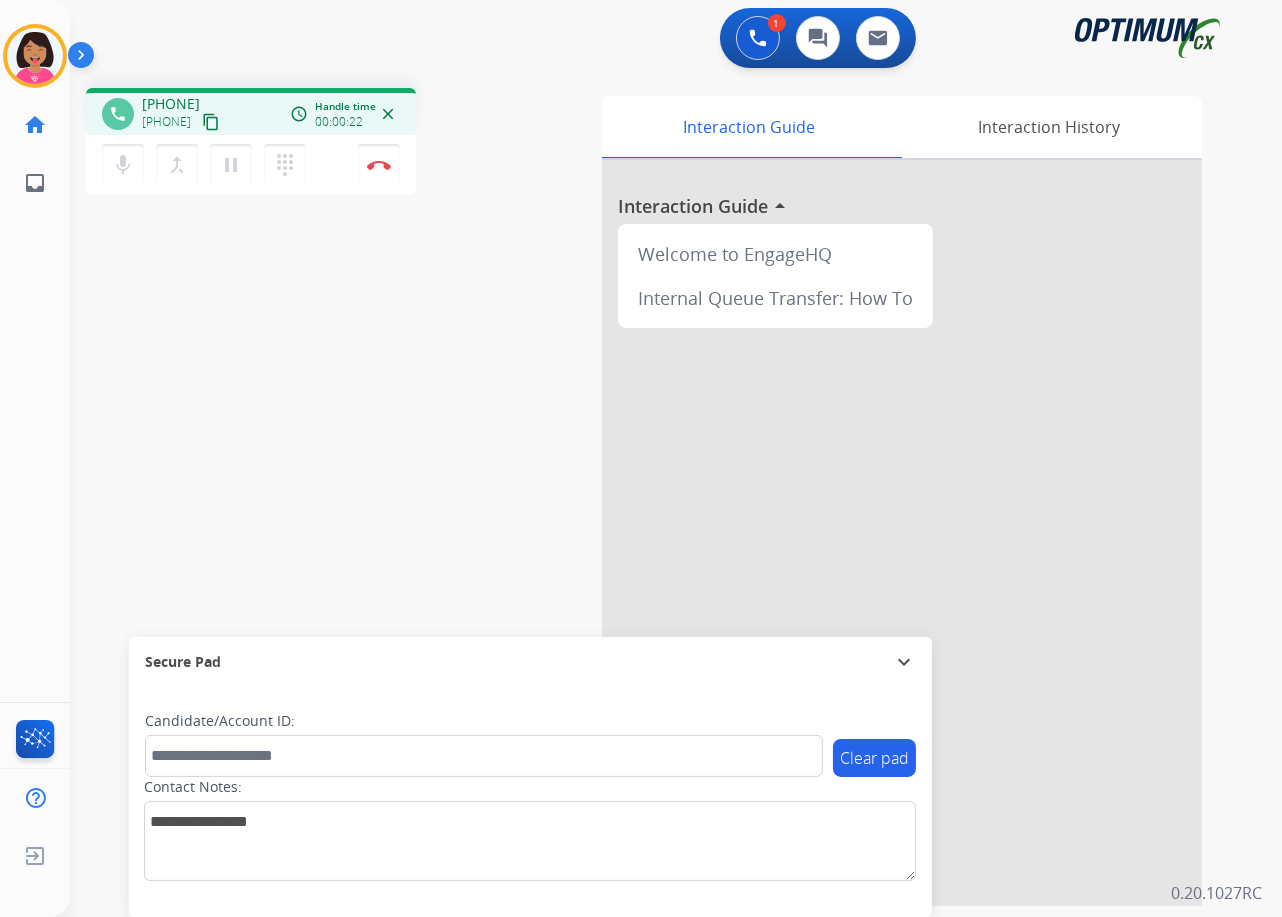 click on "content_copy" at bounding box center (211, 122) 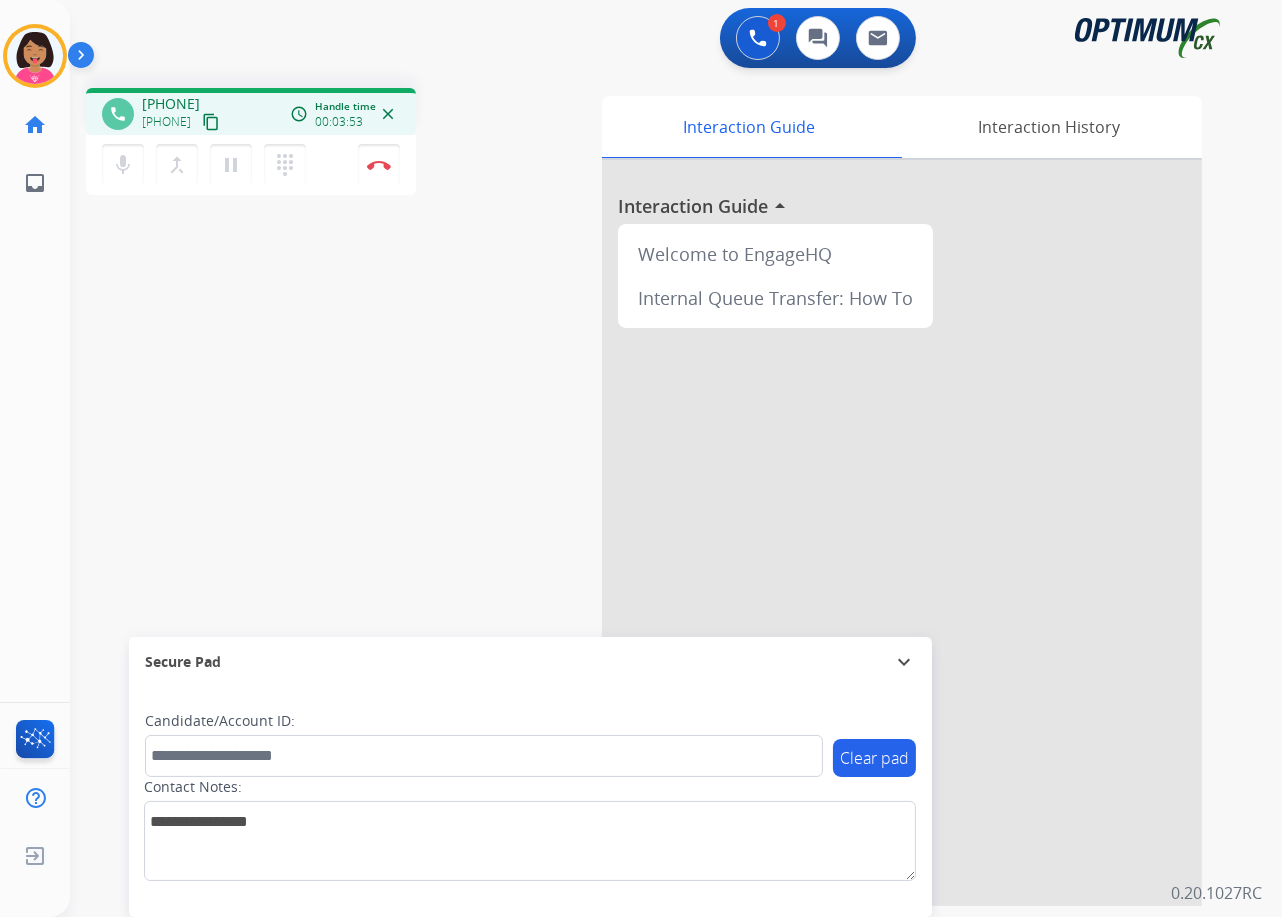 click on "phone [PHONE] [PHONE] content_copy access_time Call metrics Queue   00:04 Hold   00:00 Talk   03:54 Total   03:57 Handle time 00:03:53 close mic Mute merge_type Bridge pause Hold dialpad Dialpad Disconnect swap_horiz Break voice bridge close_fullscreen Connect 3-Way Call merge_type Separate 3-Way Call  Interaction Guide   Interaction History  Interaction Guide arrow_drop_up  Welcome to EngageHQ   Internal Queue Transfer: How To  Secure Pad expand_more Clear pad Candidate/Account ID: Contact Notes:" at bounding box center (652, 489) 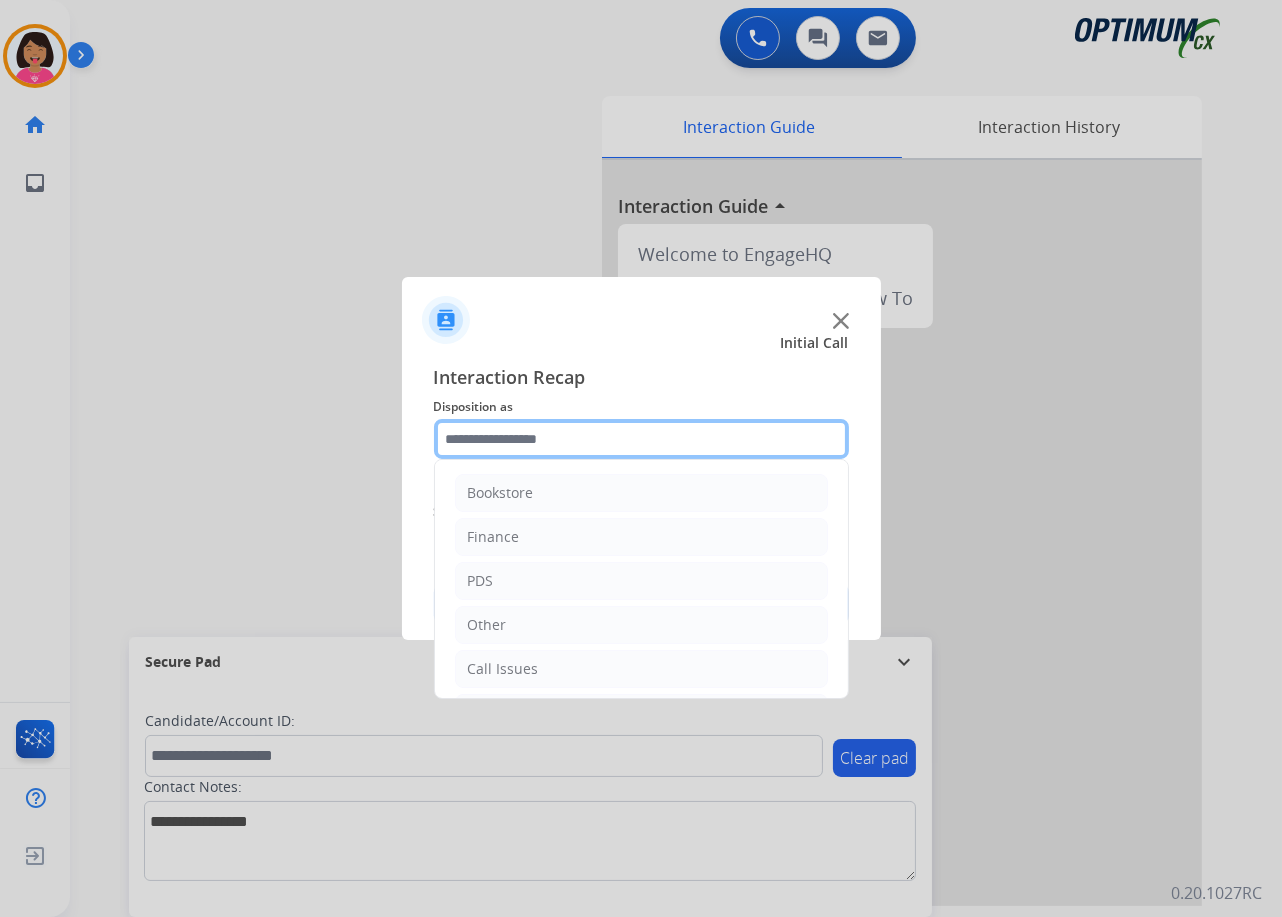 click 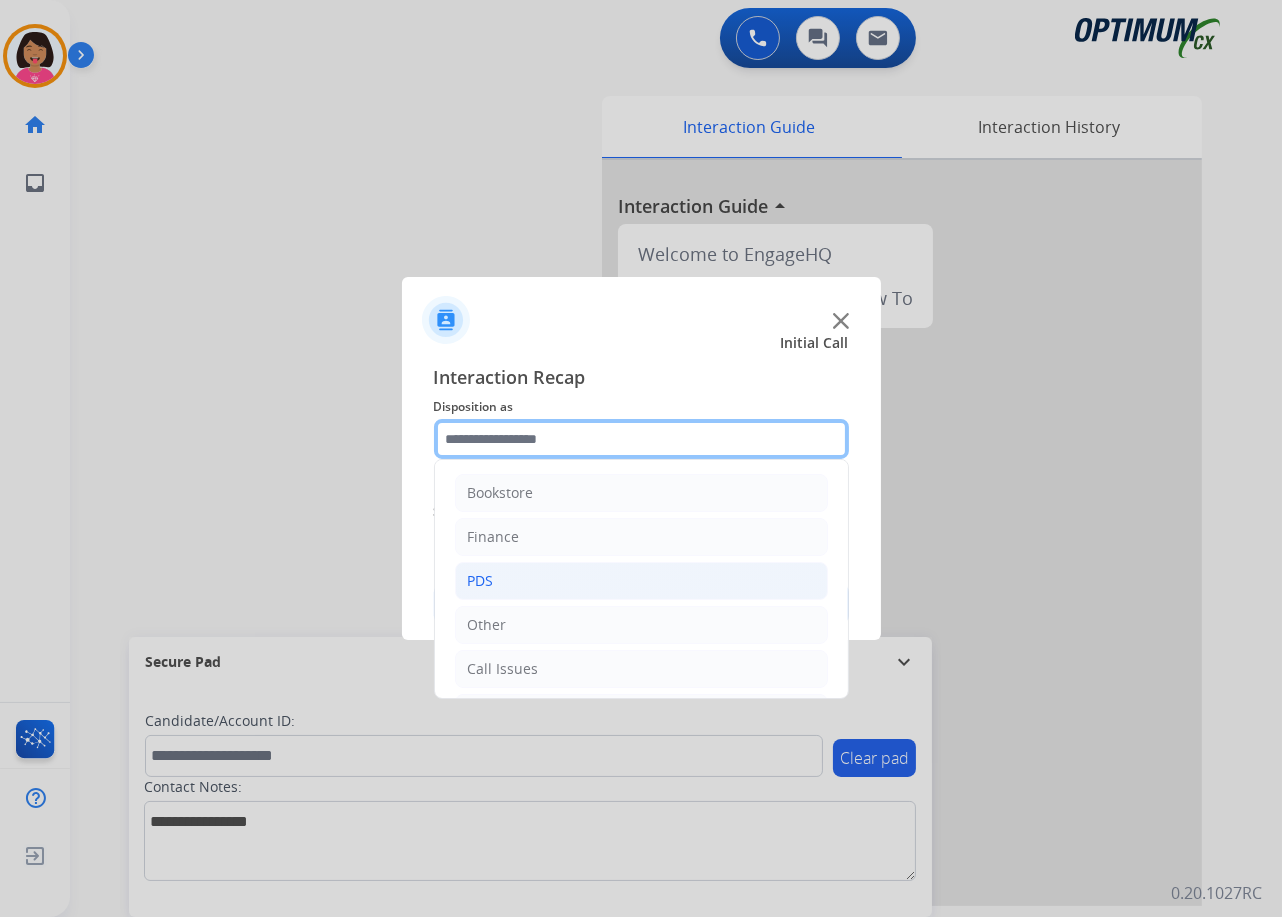 scroll, scrollTop: 137, scrollLeft: 0, axis: vertical 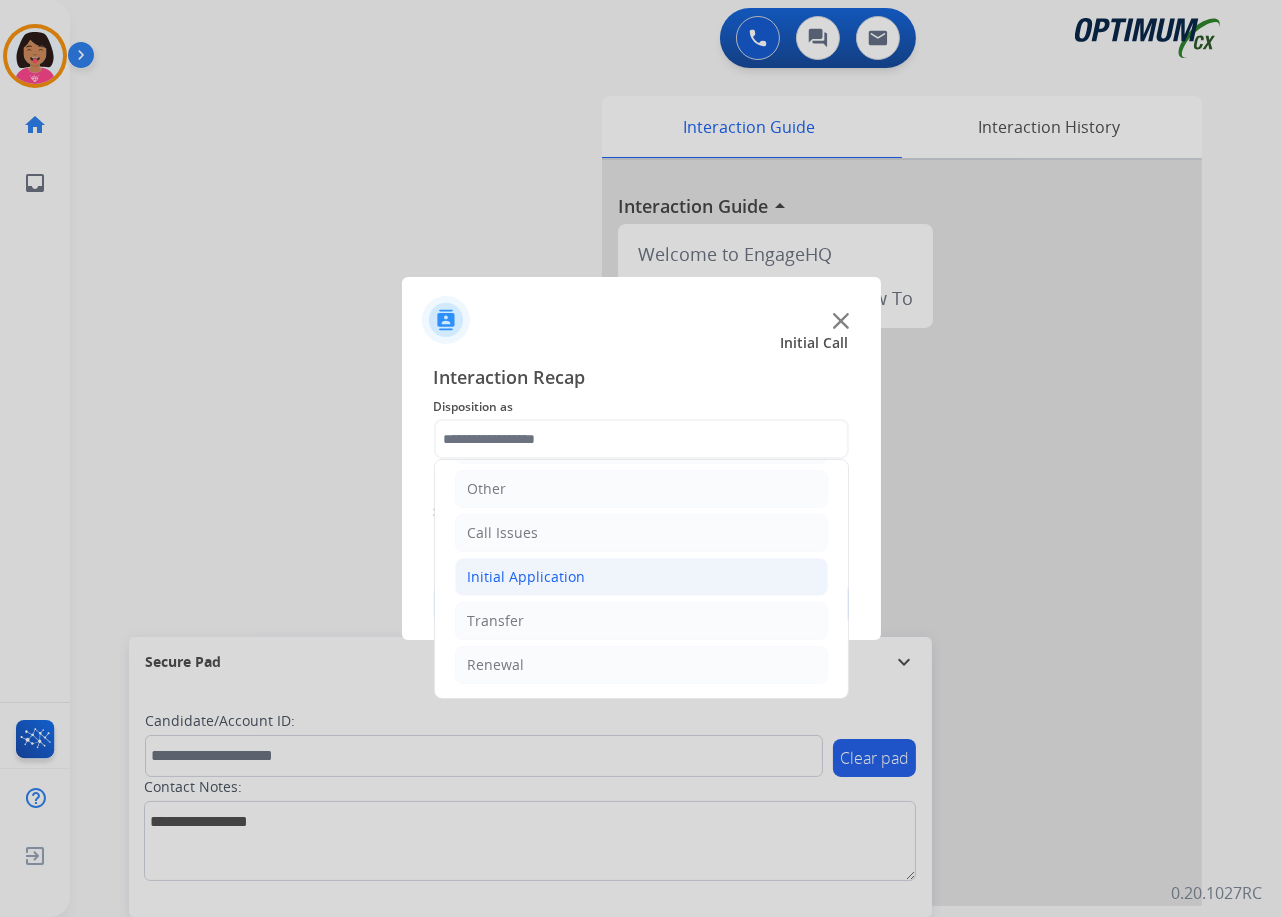 click on "Initial Application" 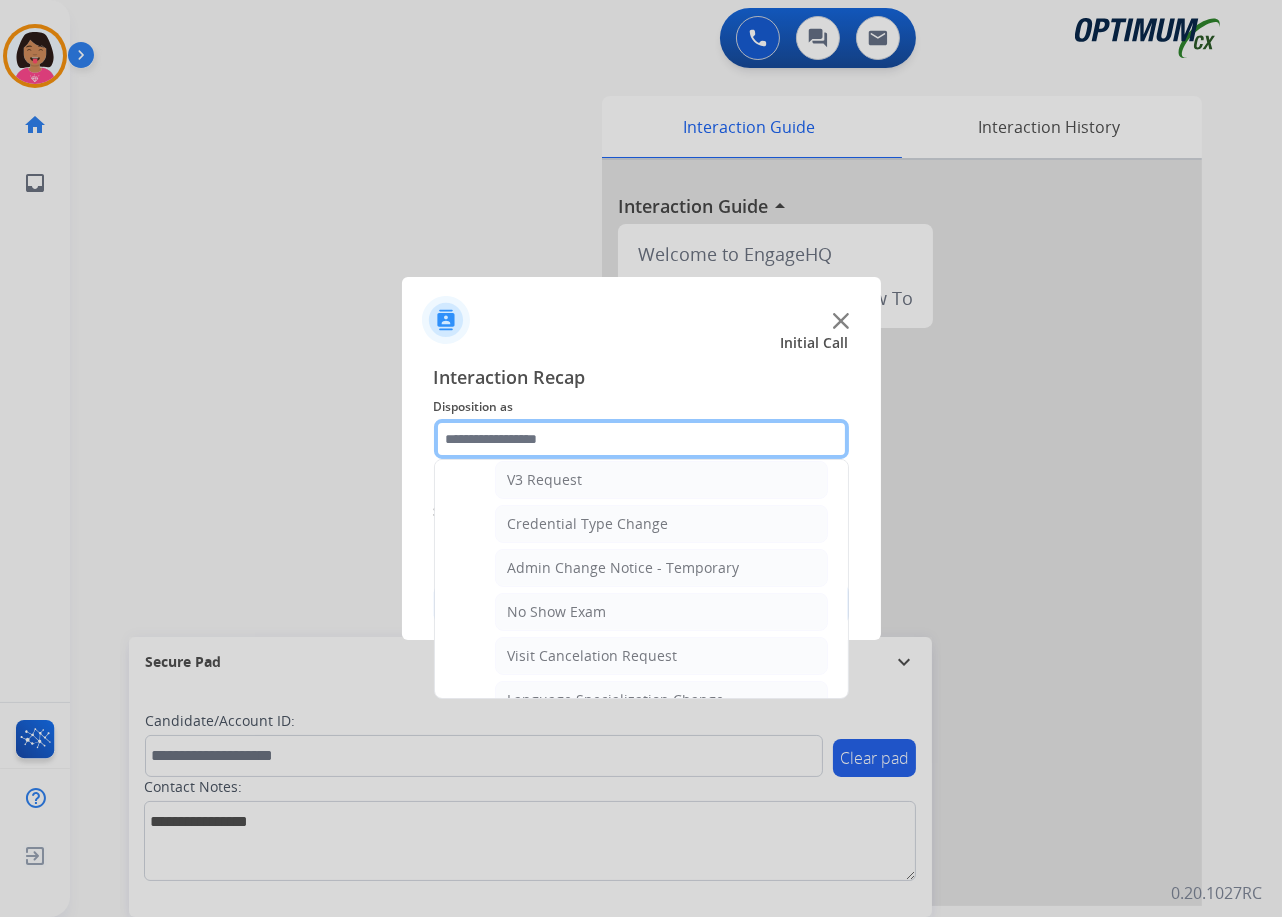 scroll, scrollTop: 1037, scrollLeft: 0, axis: vertical 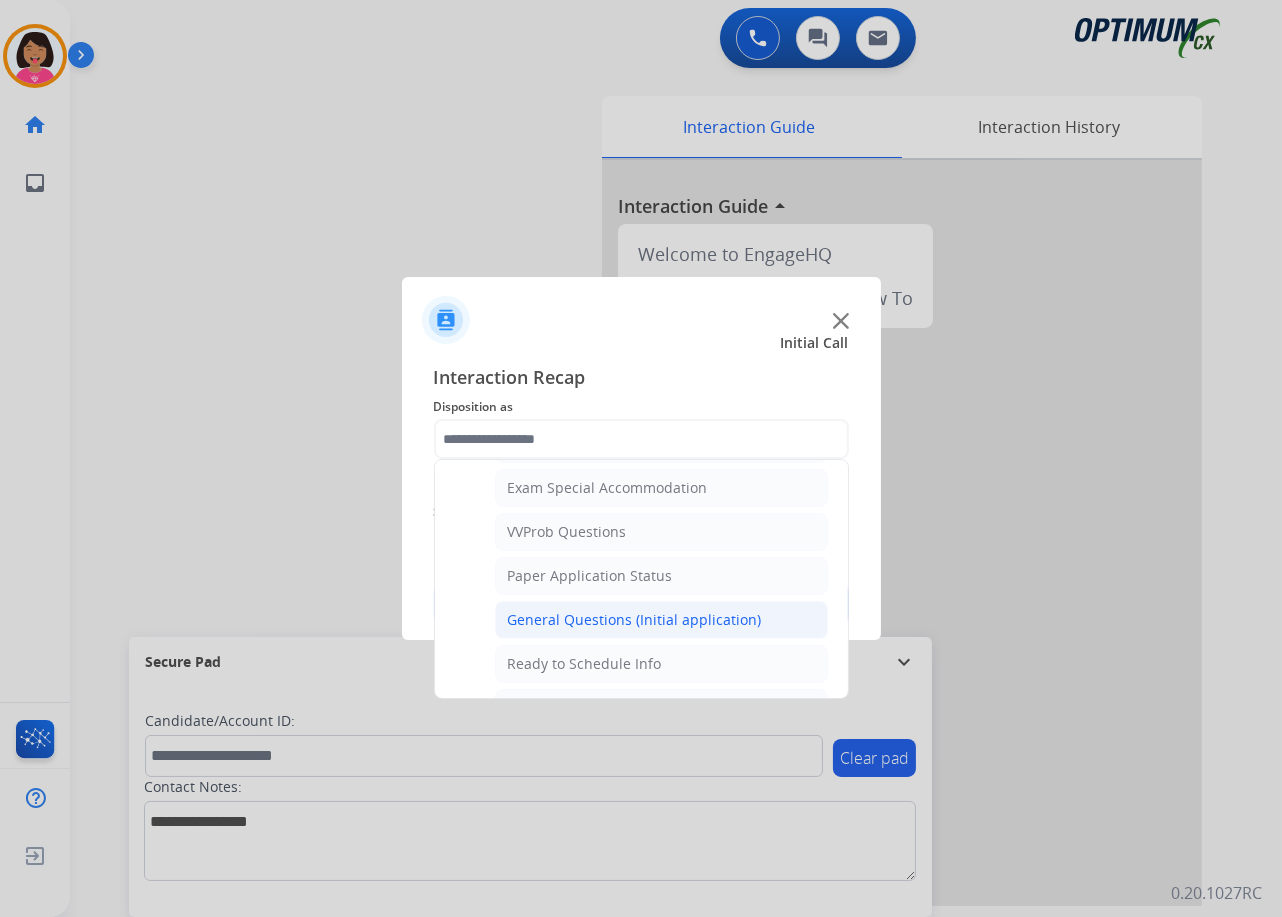 click on "General Questions (Initial application)" 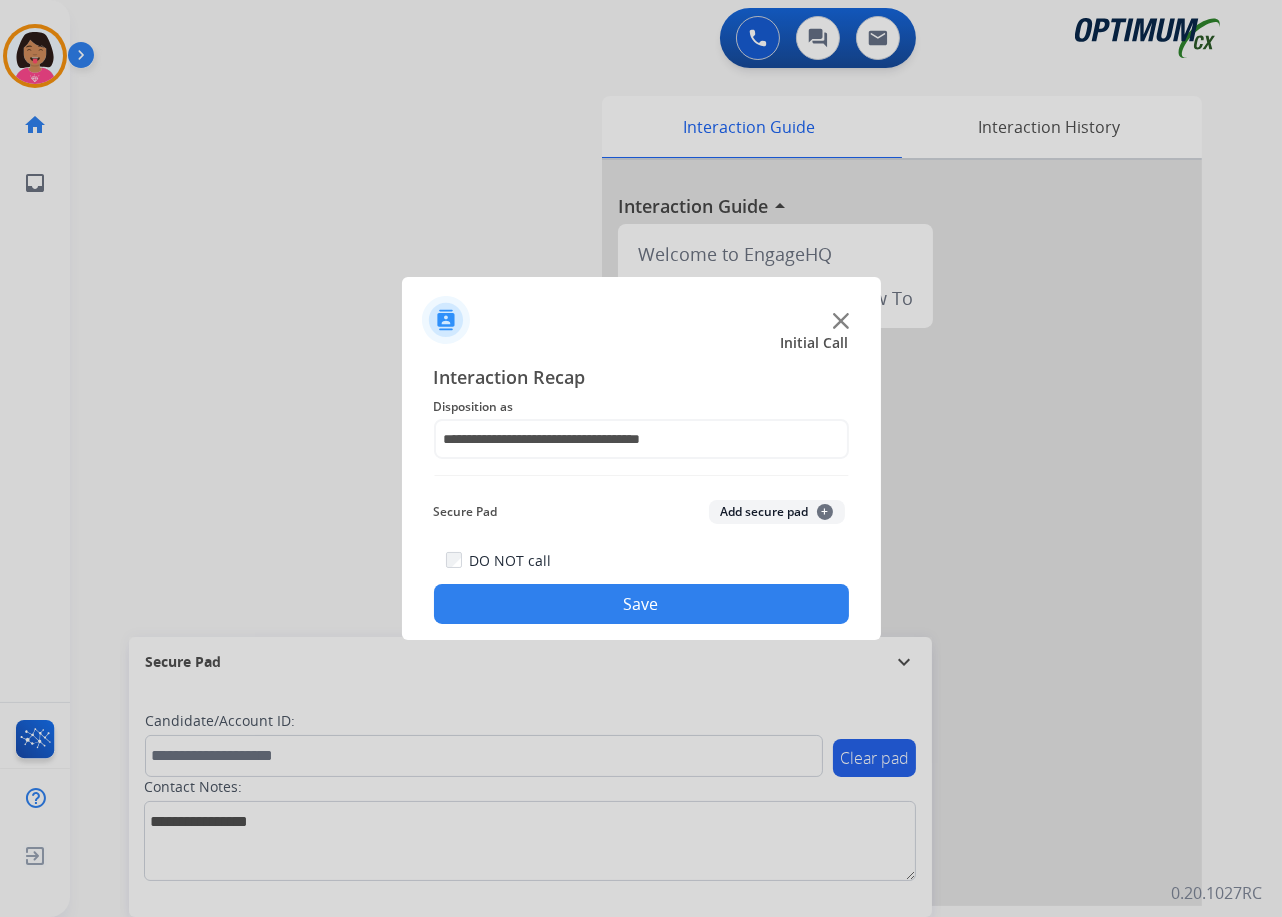 click on "Save" 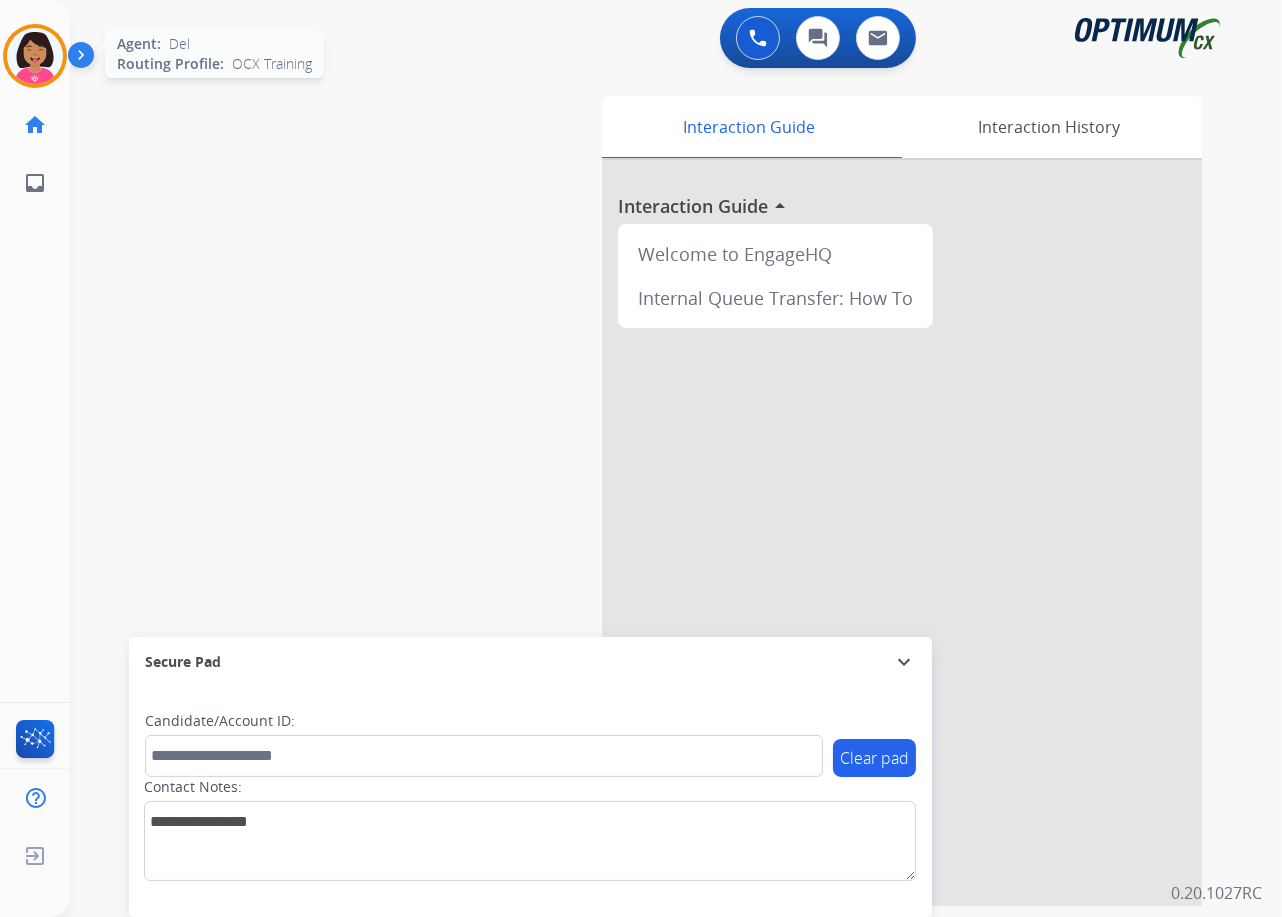 click at bounding box center (35, 56) 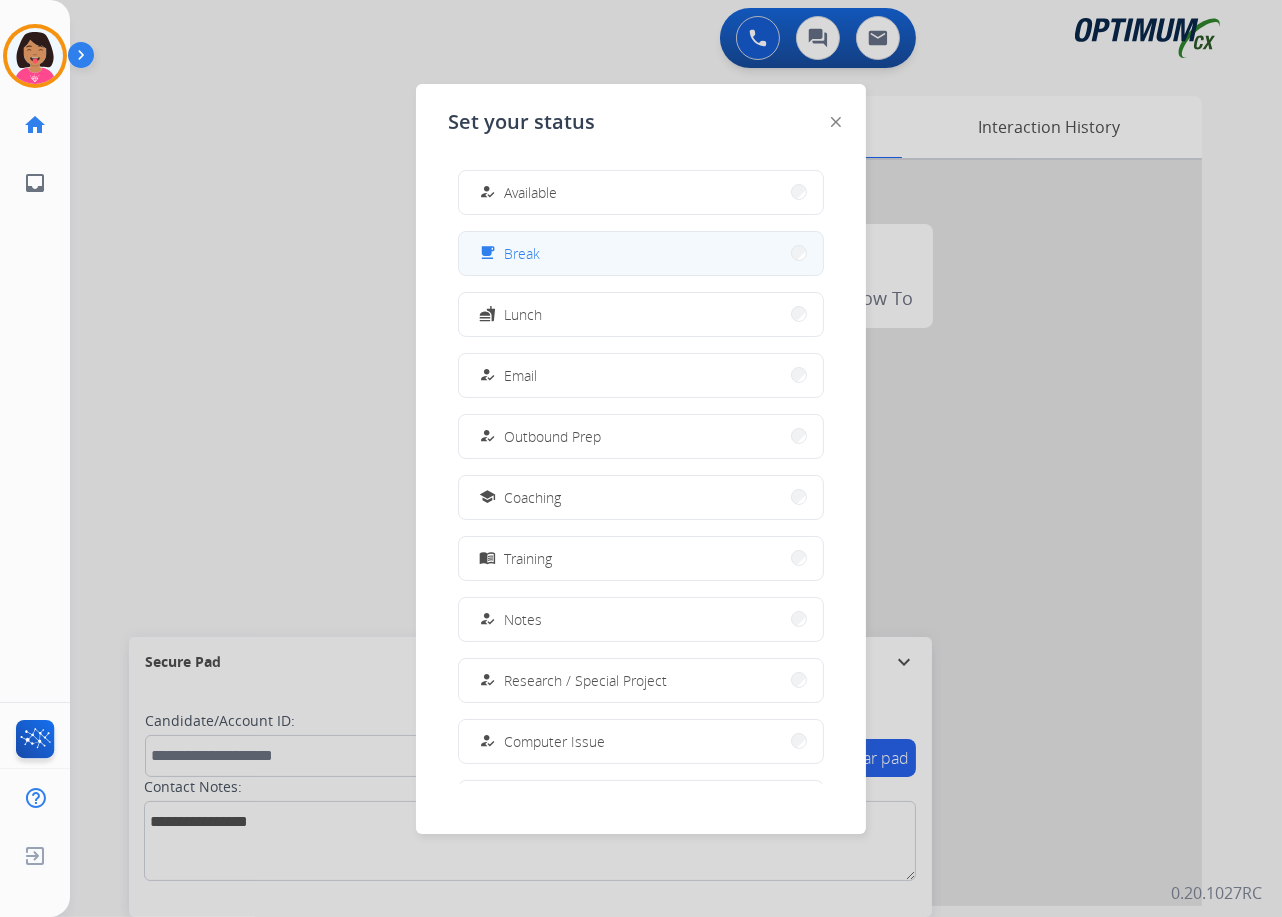 click on "free_breakfast Break" at bounding box center [641, 253] 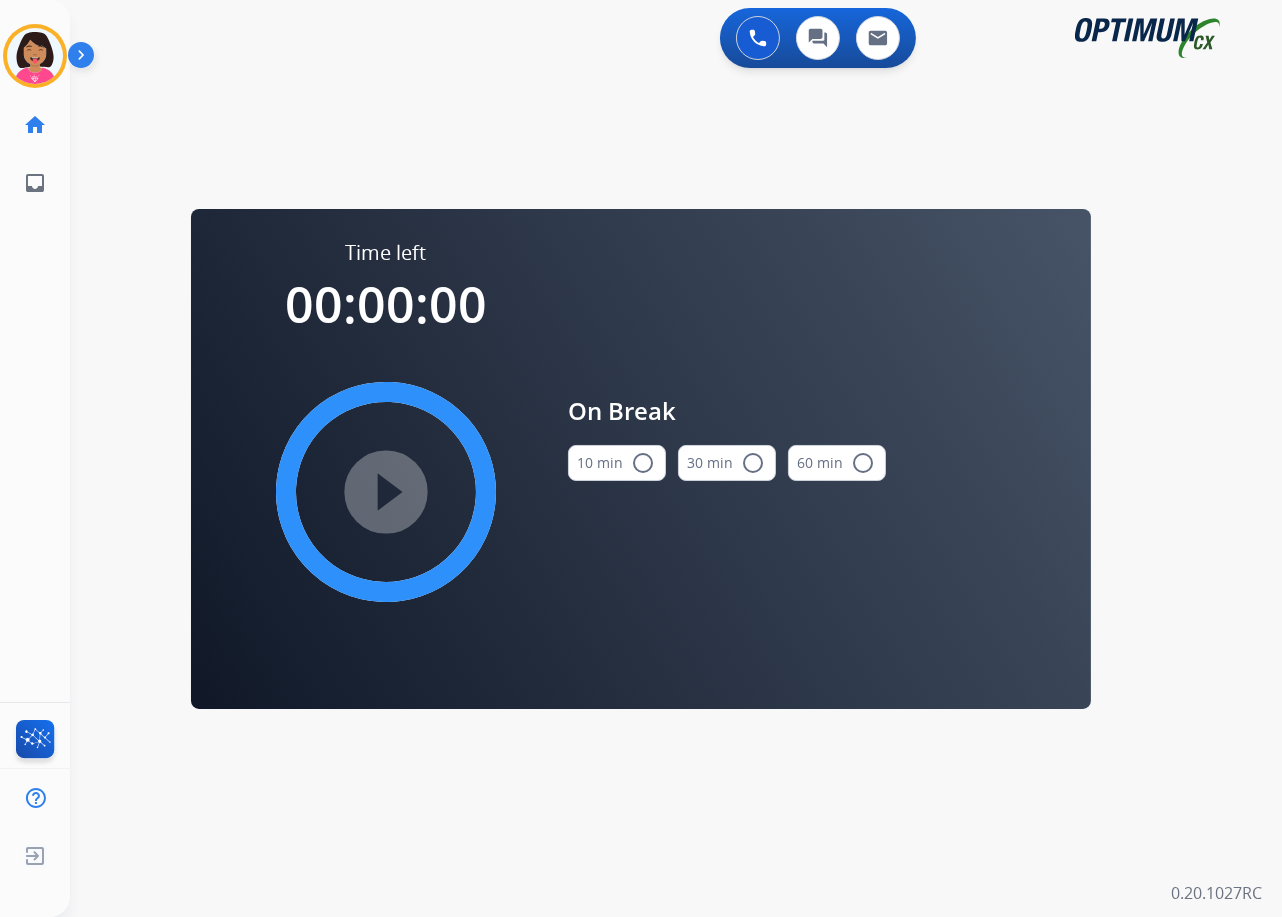 click on "10 min  radio_button_unchecked" at bounding box center [617, 463] 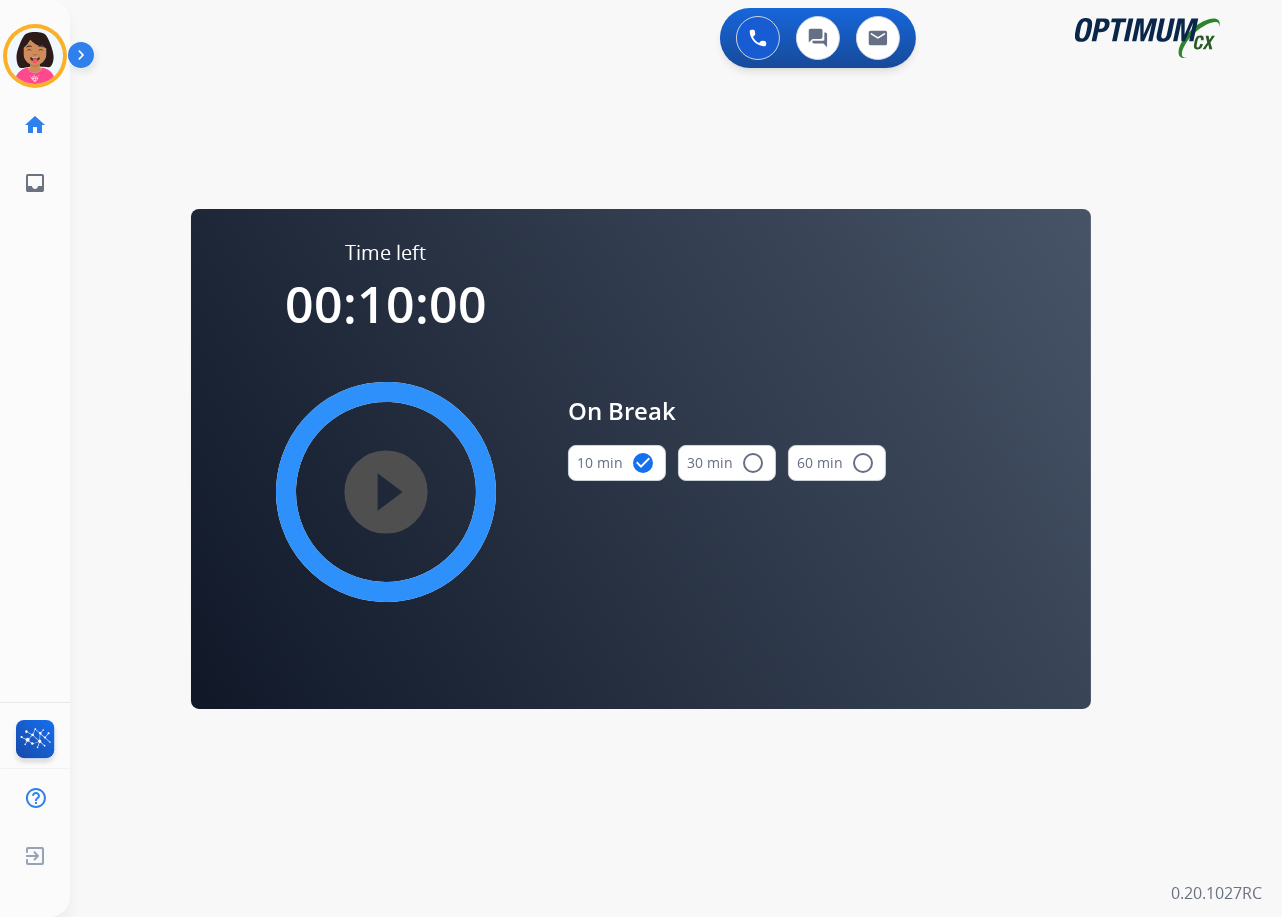 click on "Del   Break  Edit Avatar  Agent:   Del  Routing Profile:  OCX Training home  Home  Home inbox  Emails  Emails" 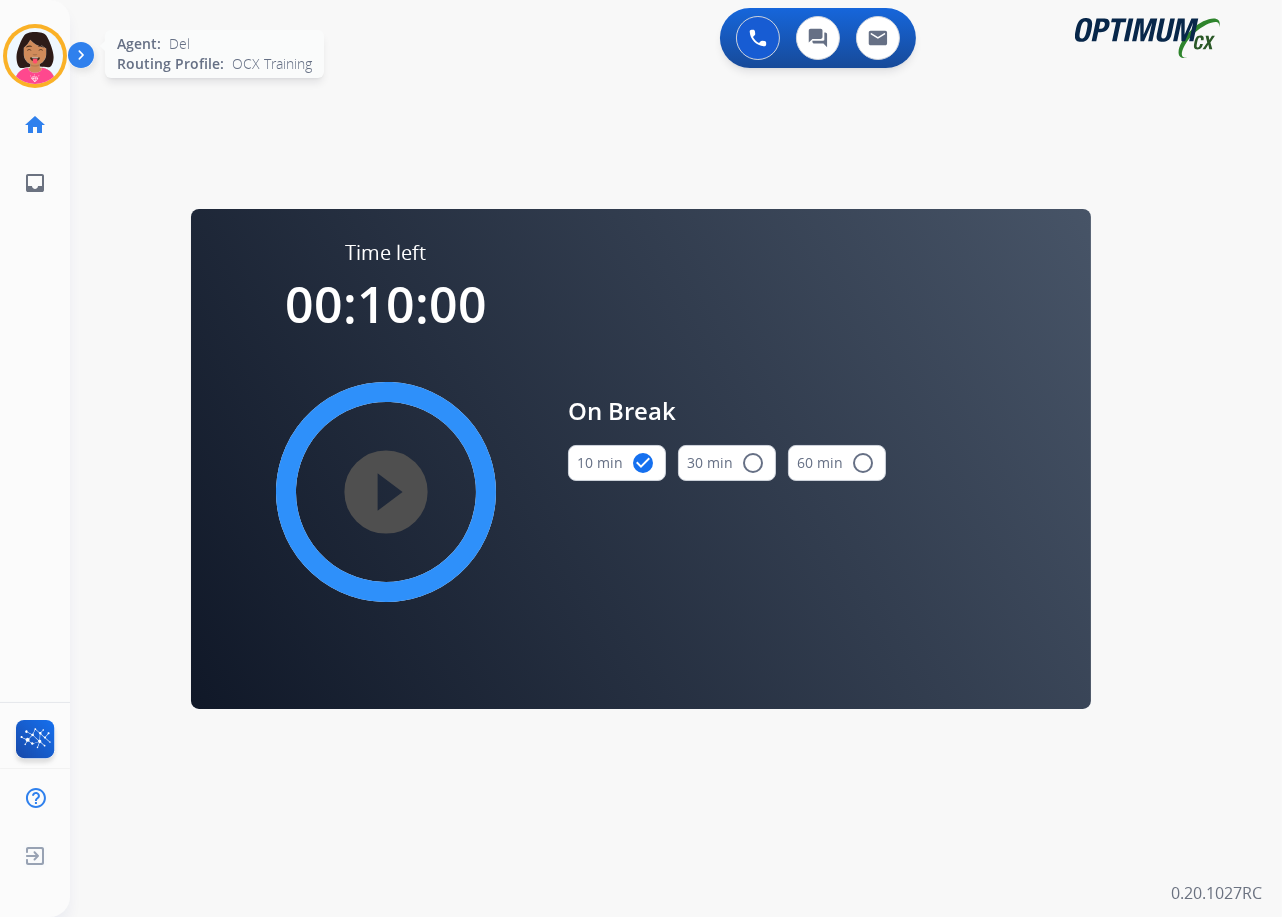 click at bounding box center (35, 56) 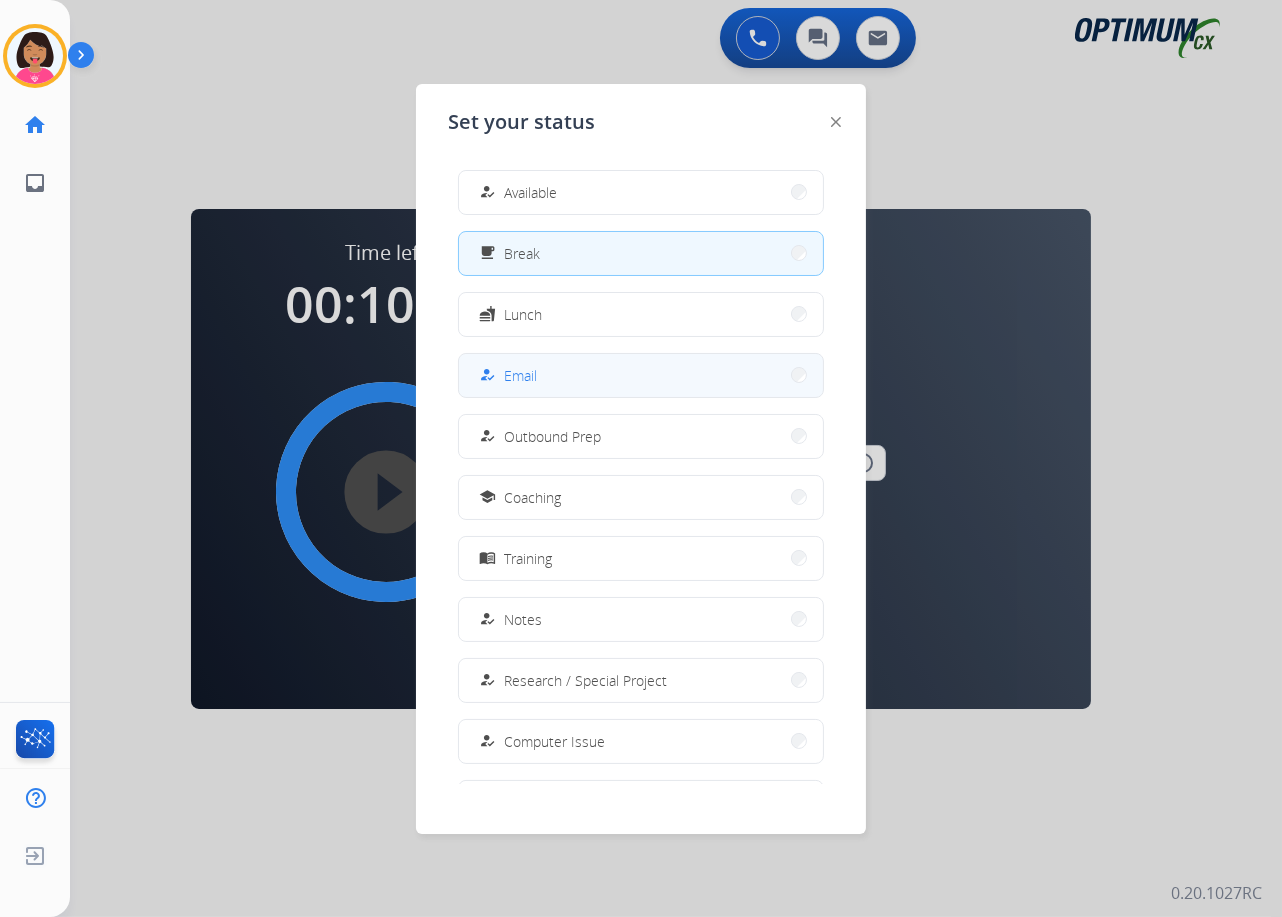 click on "how_to_reg Email" at bounding box center [641, 375] 